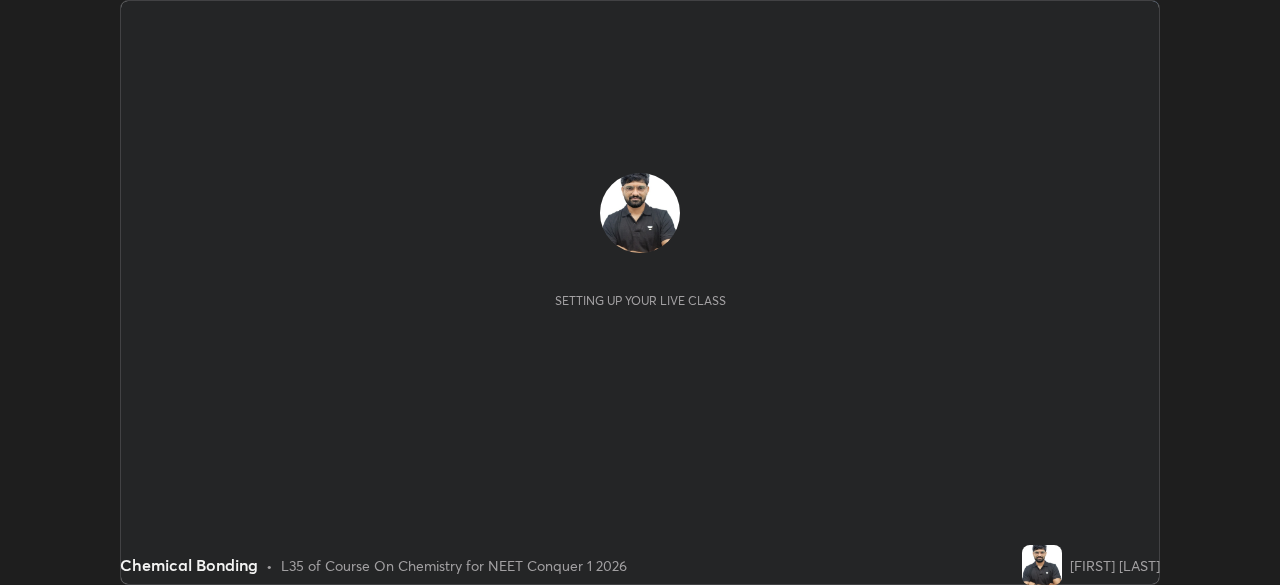 scroll, scrollTop: 0, scrollLeft: 0, axis: both 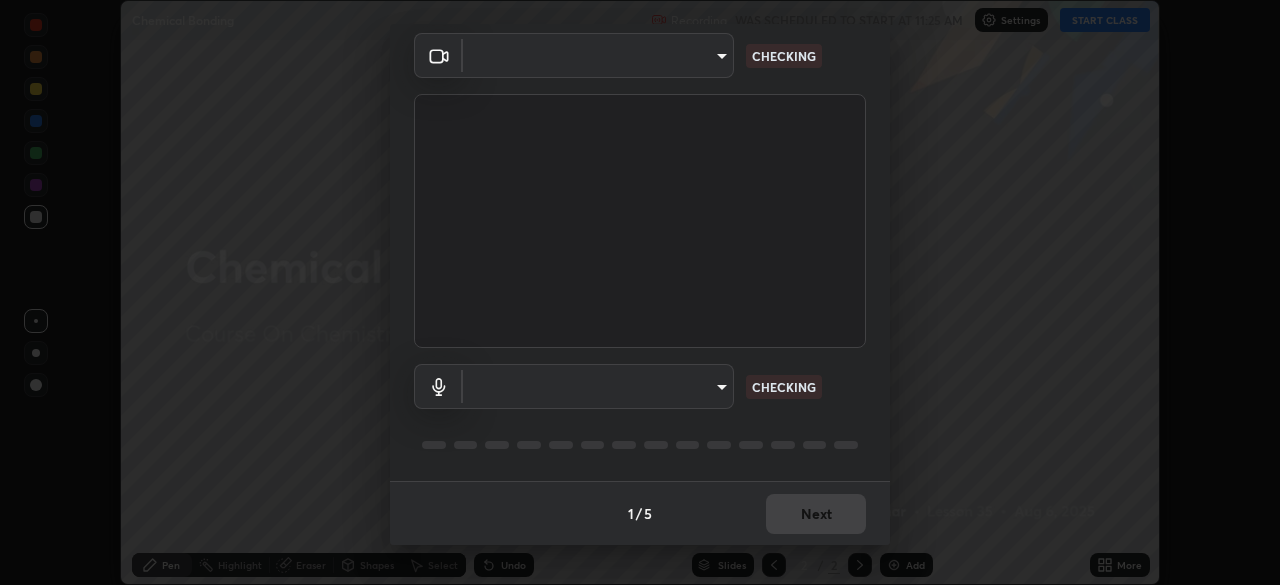 type on "97ceaaebac2d1d4ecb529c1a01e8ac353ba7857374632d61793b1c9812b1f332" 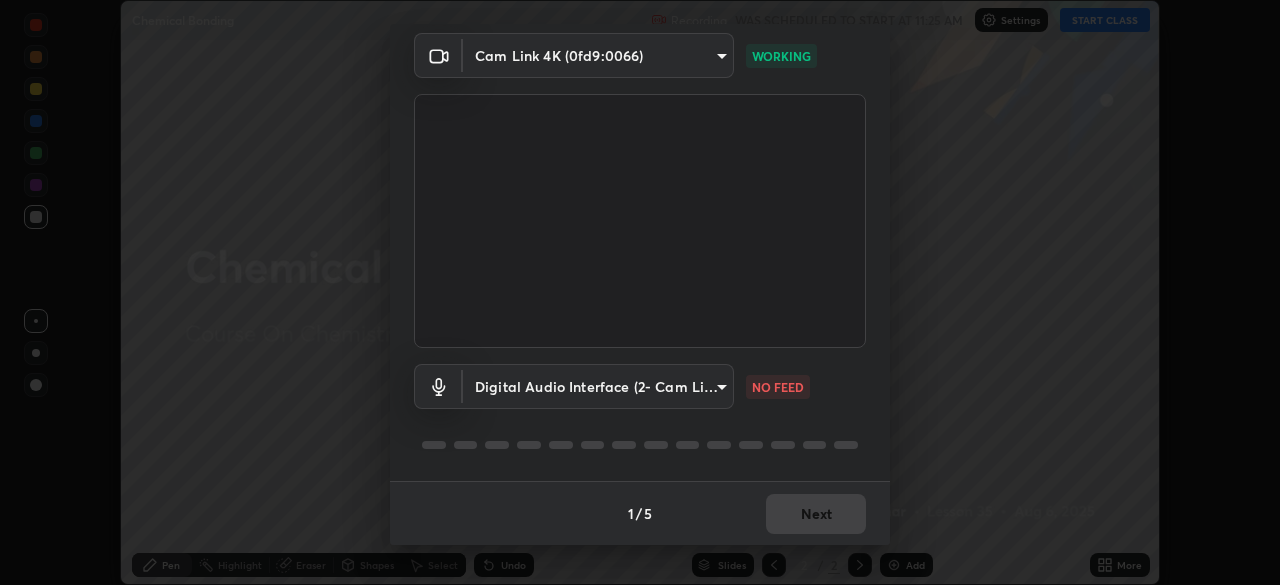 click on "Erase all Chemical Bonding Recording WAS SCHEDULED TO START AT  11:25 AM Settings START CLASS Setting up your live class Chemical Bonding • L35 of Course On Chemistry for NEET Conquer 1 2026 [FIRST] [LAST] Pen Highlight Eraser Shapes Select Undo Slides 2 / 2 Add More No doubts shared Encourage your learners to ask a doubt for better clarity Report an issue Reason for reporting Buffering Chat not working Audio - Video sync issue Educator video quality low ​ Attach an image Report Media settings Cam Link 4K (0fd9:0066) [HASH] WORKING Digital Audio Interface (2- Cam Link 4K) (0fd9:0066) [HASH] NO FEED 1 / 5 Next" at bounding box center [640, 292] 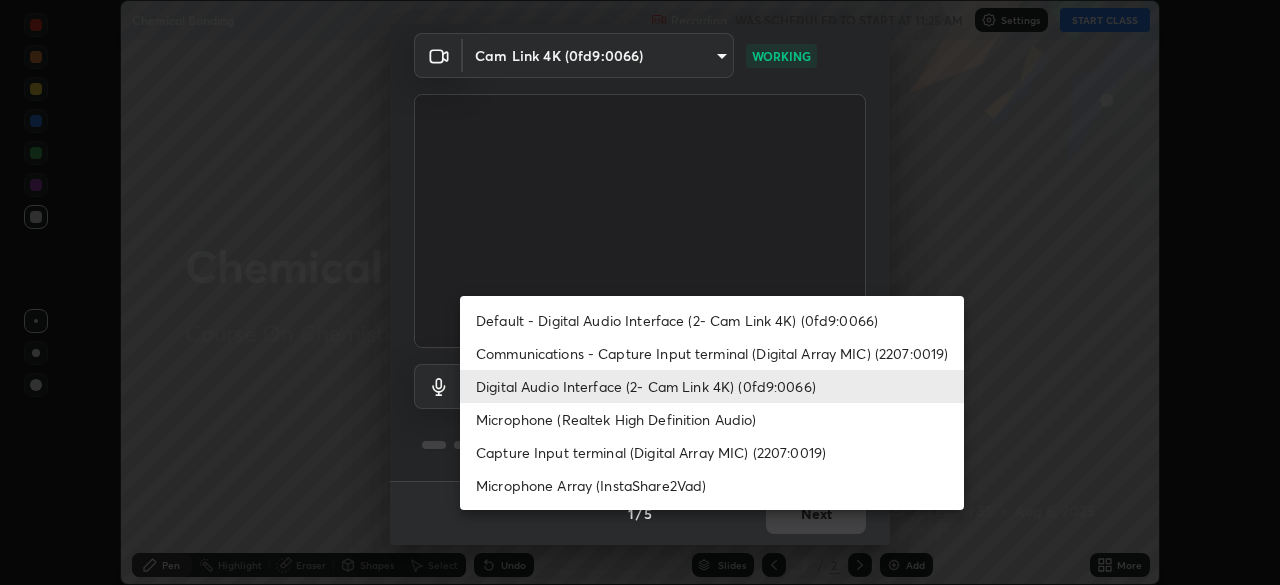 click on "Default - Digital Audio Interface (2- Cam Link 4K) (0fd9:0066)" at bounding box center (712, 320) 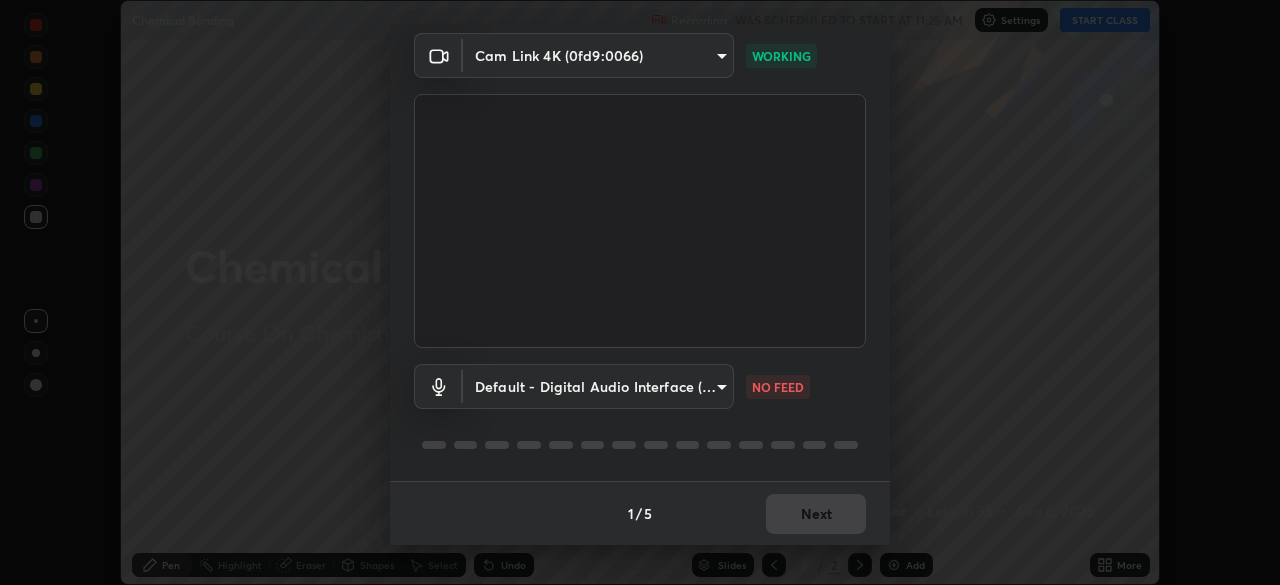 click on "Erase all Chemical Bonding Recording WAS SCHEDULED TO START AT  11:25 AM Settings START CLASS Setting up your live class Chemical Bonding • L35 of Course On Chemistry for NEET Conquer 1 2026 [FIRST] [LAST] Pen Highlight Eraser Shapes Select Undo Slides 2 / 2 Add More No doubts shared Encourage your learners to ask a doubt for better clarity Report an issue Reason for reporting Buffering Chat not working Audio - Video sync issue Educator video quality low ​ Attach an image Report Media settings Cam Link 4K (0fd9:0066) [HASH] WORKING Default - Digital Audio Interface (2- Cam Link 4K) (0fd9:0066) default NO FEED 1 / 5 Next" at bounding box center [640, 292] 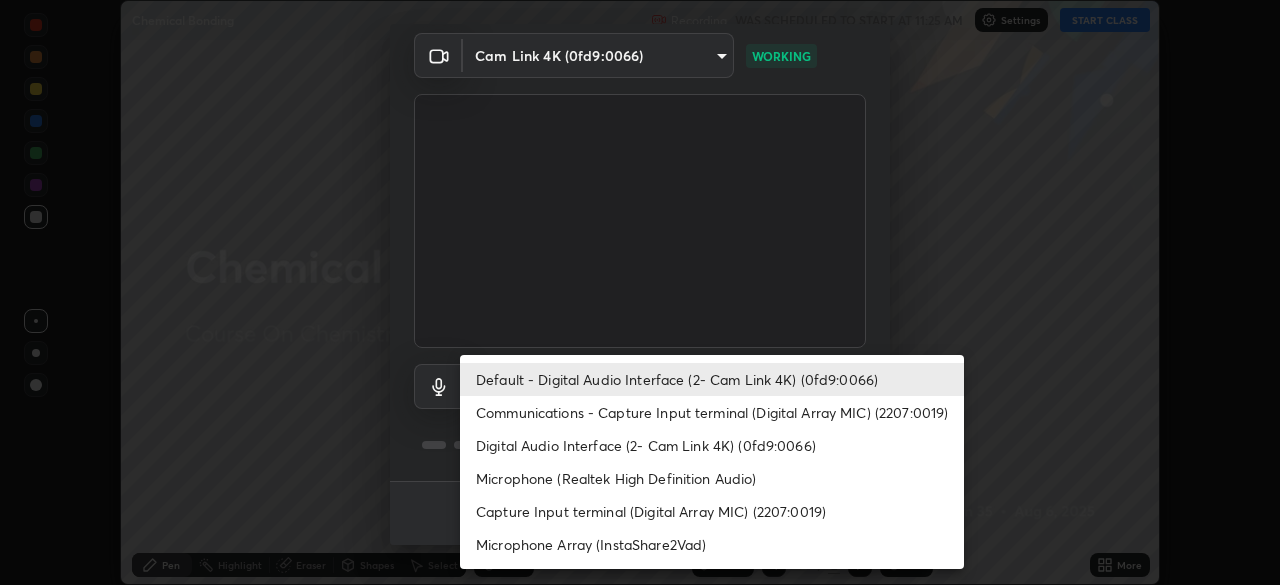 click at bounding box center (640, 292) 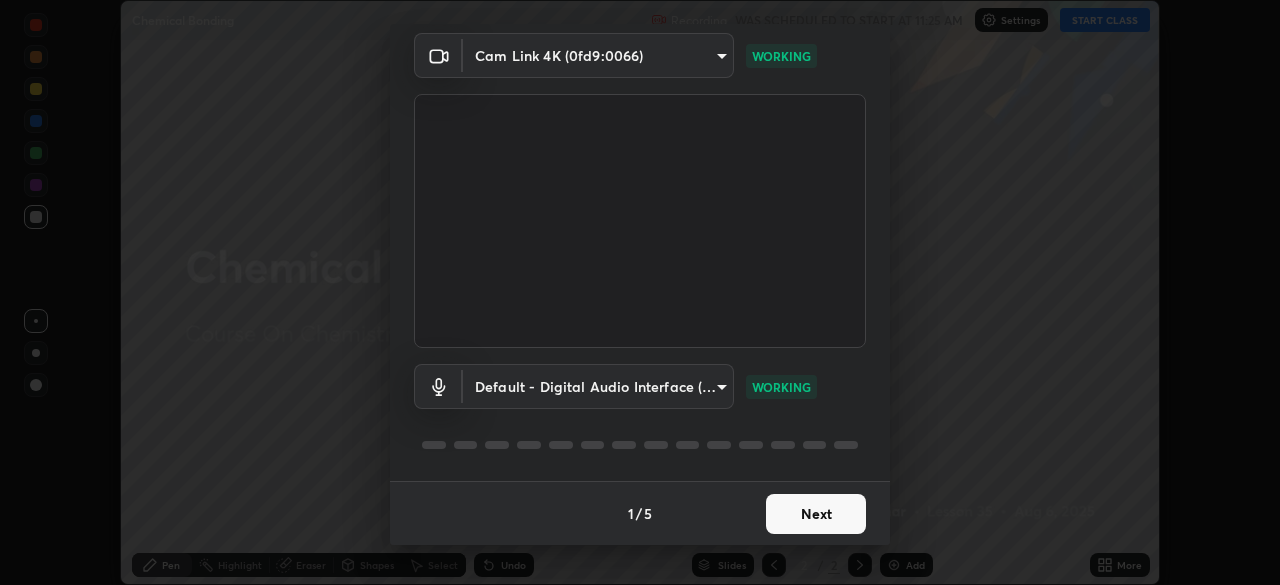 click on "Next" at bounding box center (816, 514) 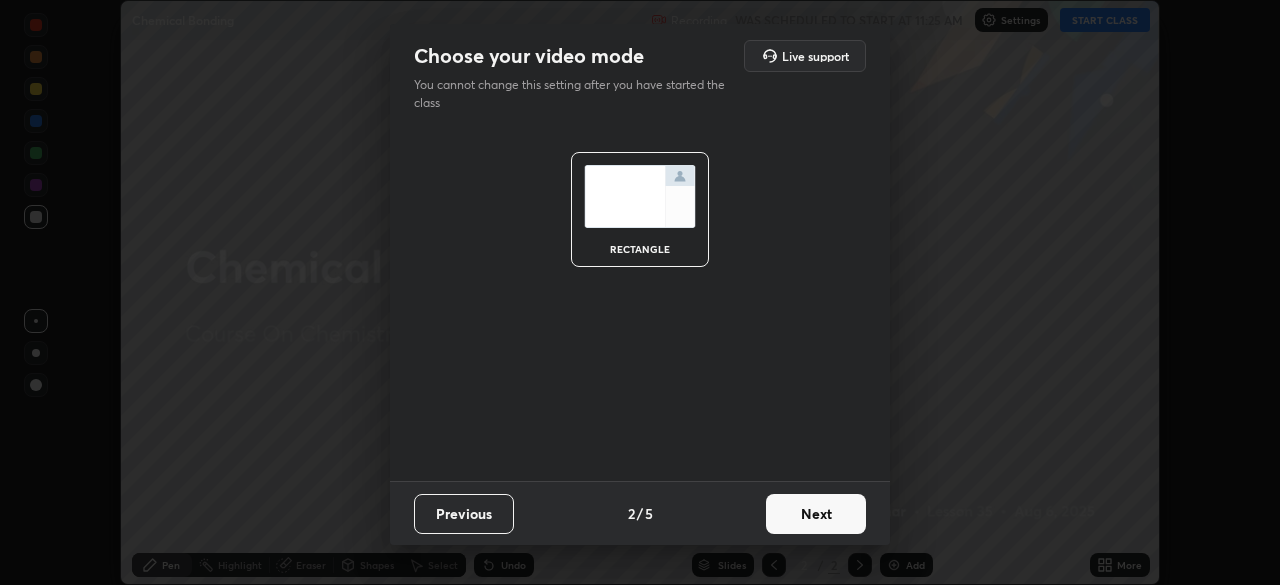 scroll, scrollTop: 0, scrollLeft: 0, axis: both 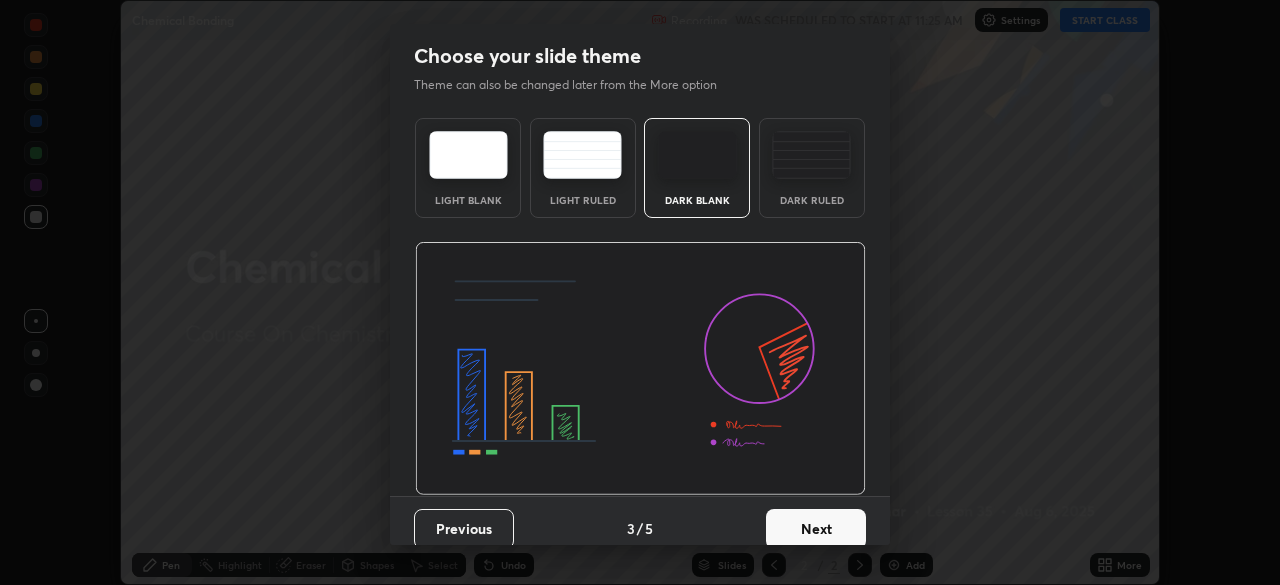 click on "Next" at bounding box center [816, 529] 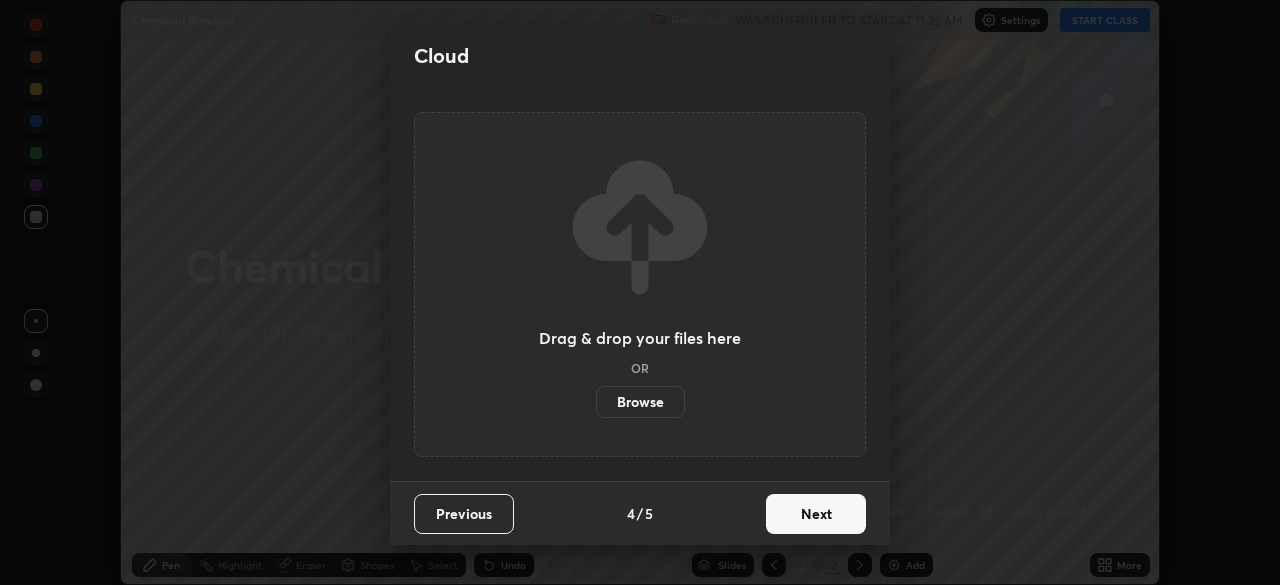 click on "Next" at bounding box center [816, 514] 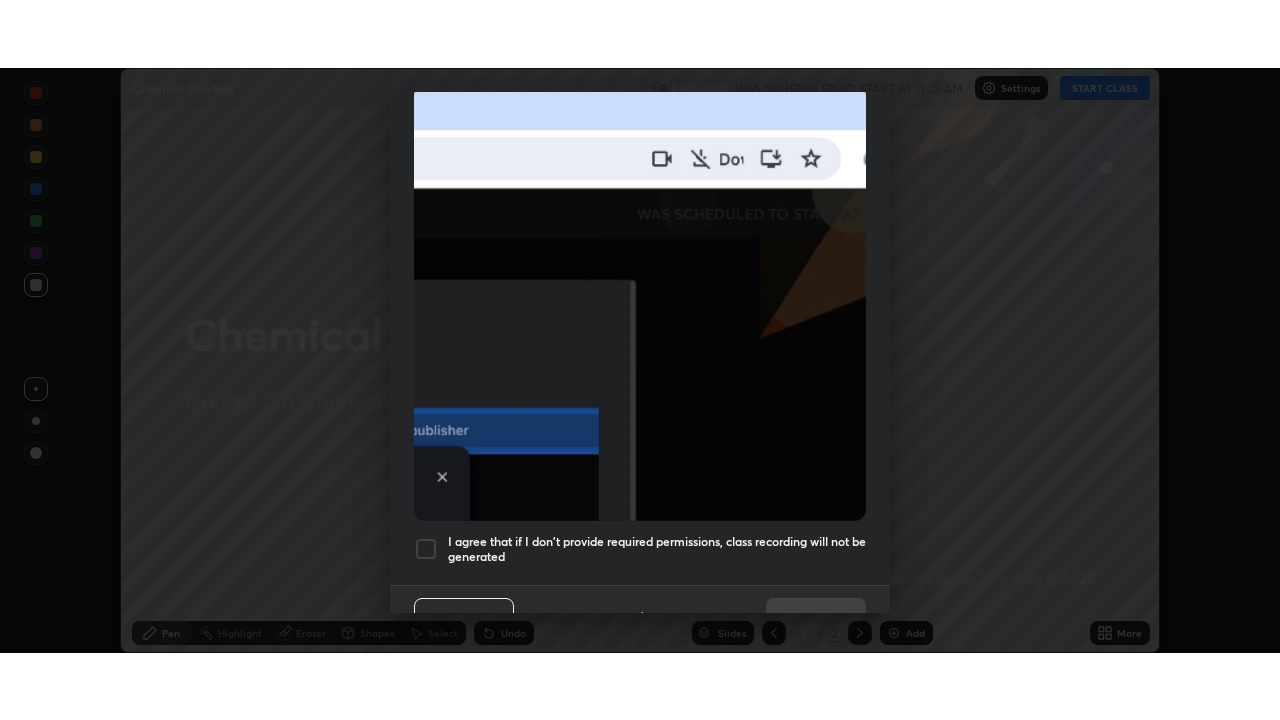 scroll, scrollTop: 479, scrollLeft: 0, axis: vertical 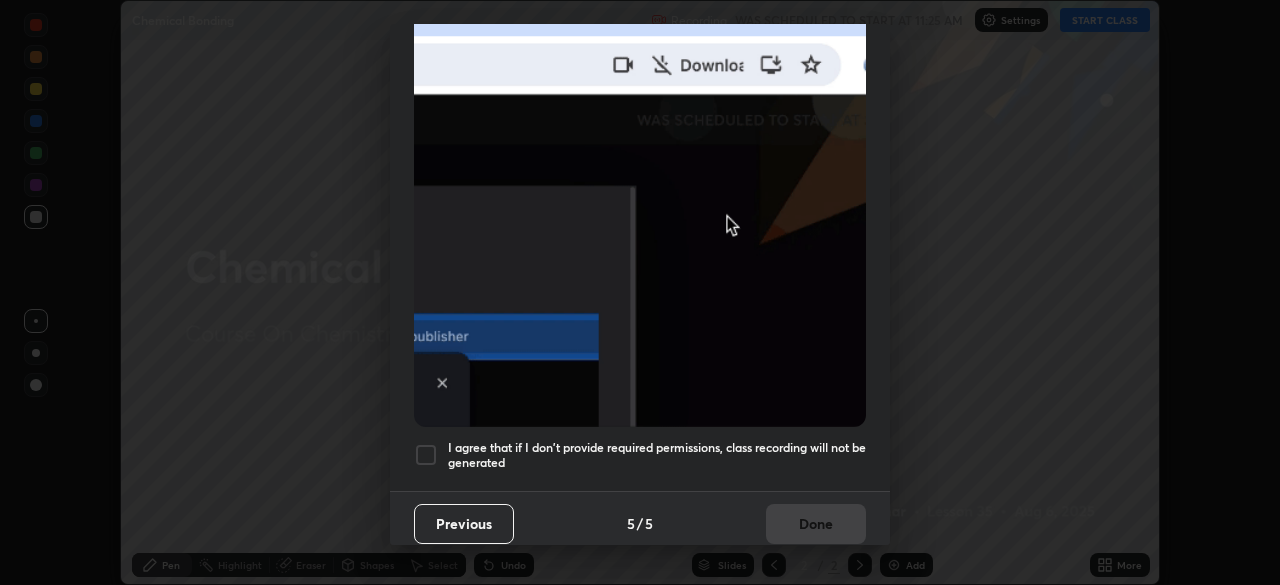 click at bounding box center [426, 455] 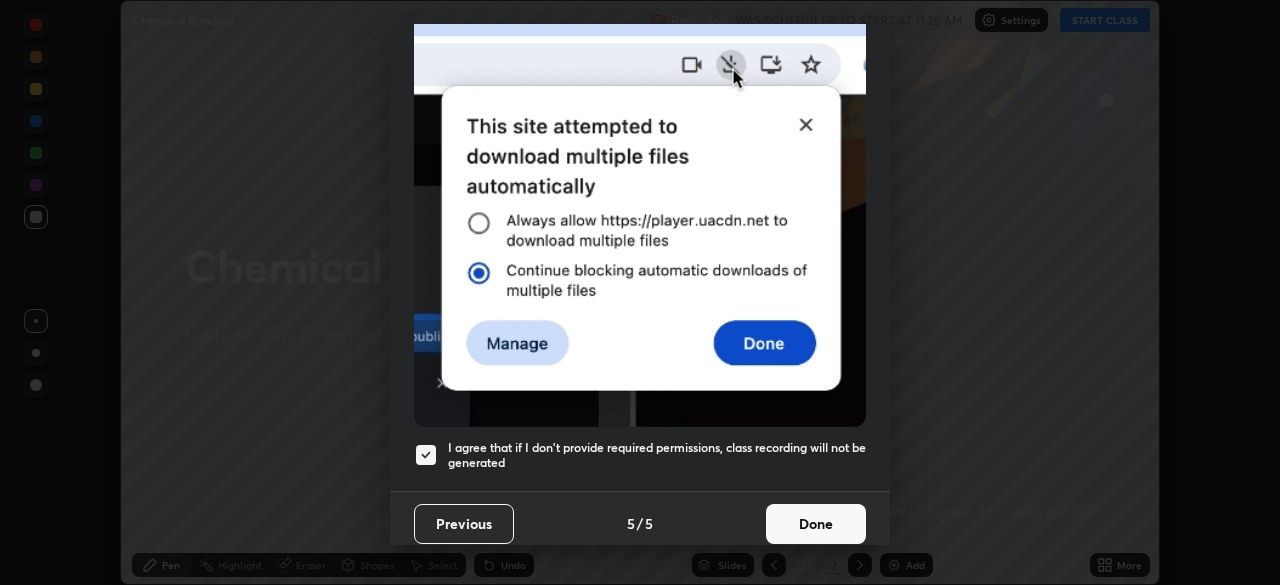click on "Done" at bounding box center [816, 524] 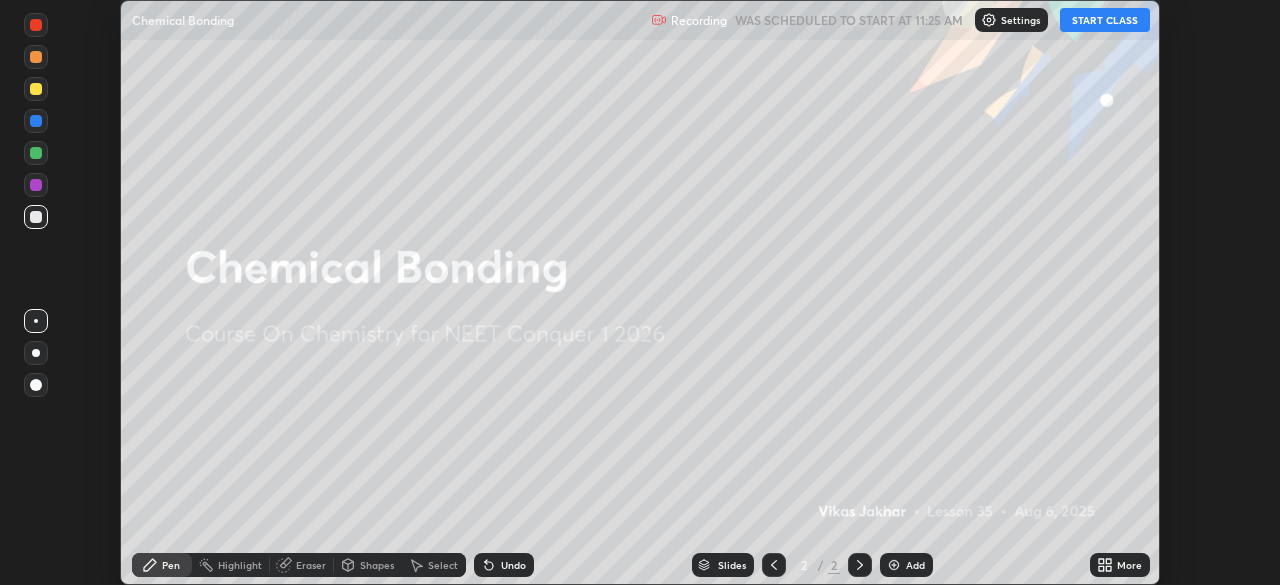 click on "START CLASS" at bounding box center (1105, 20) 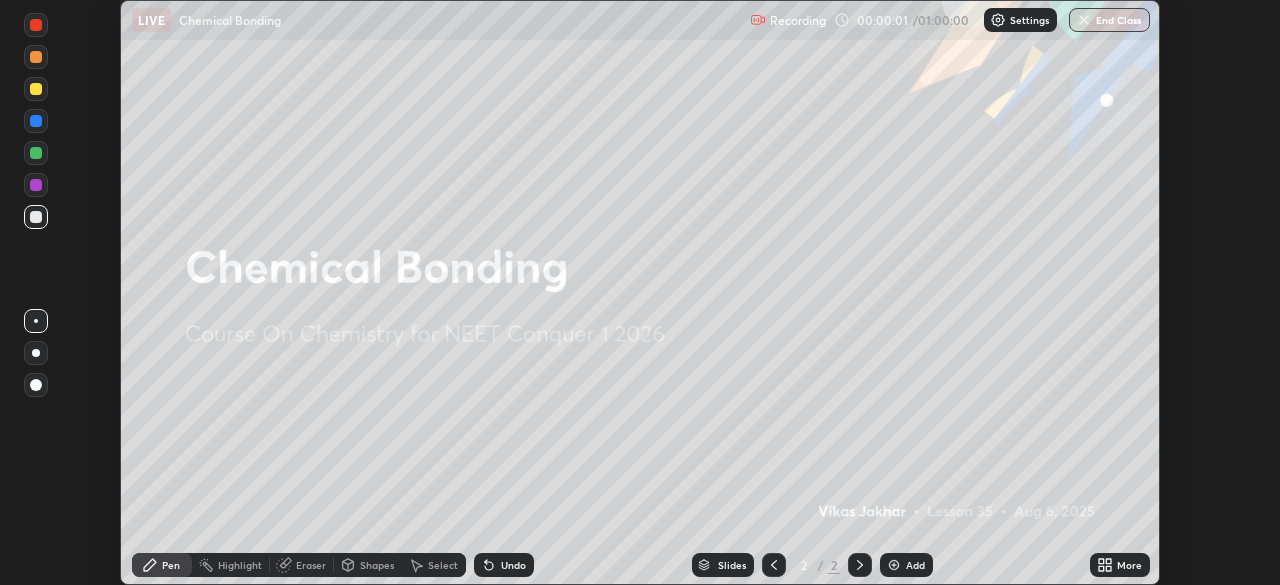 click 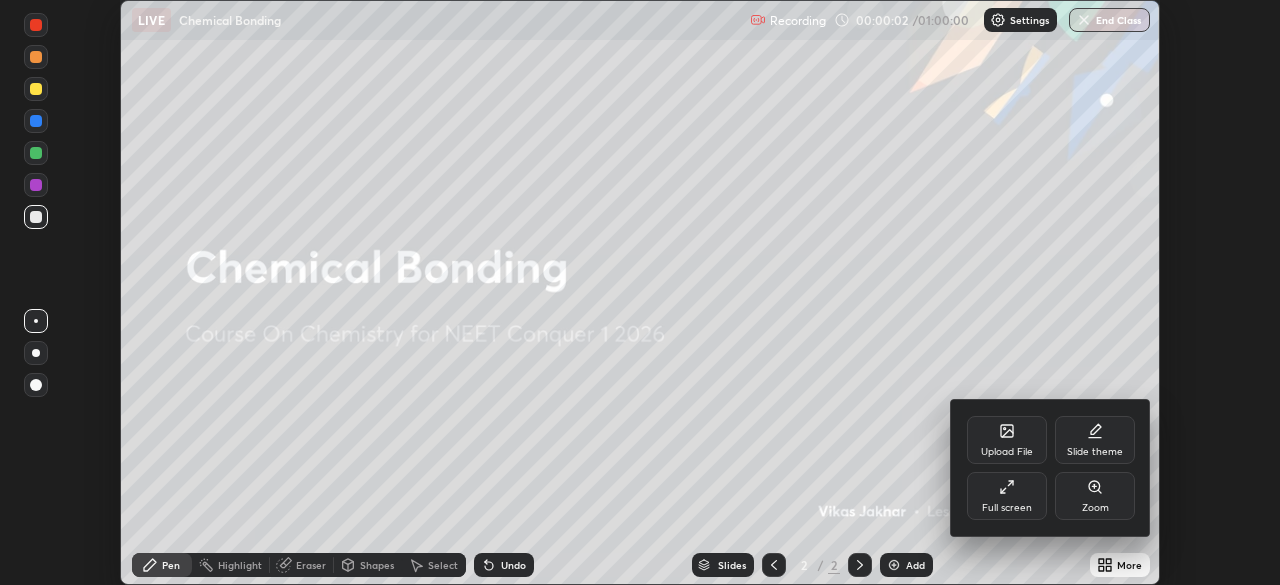 click on "Full screen" at bounding box center [1007, 496] 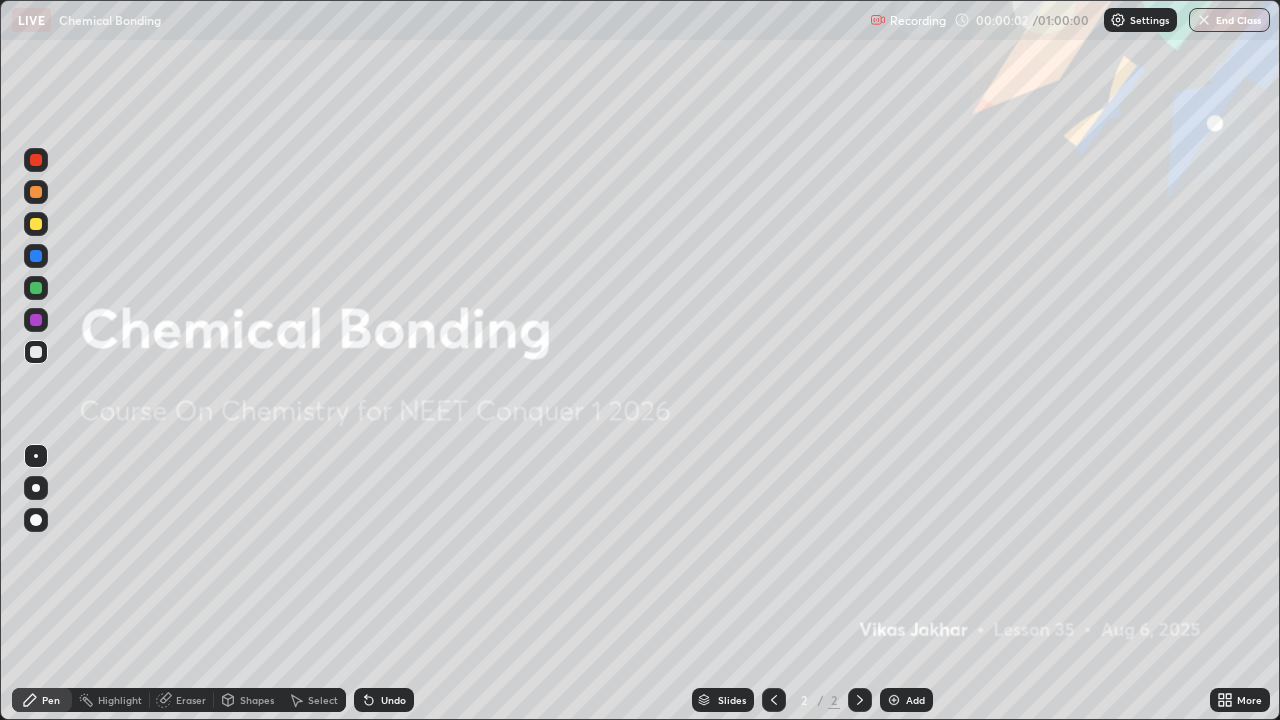 scroll, scrollTop: 99280, scrollLeft: 98720, axis: both 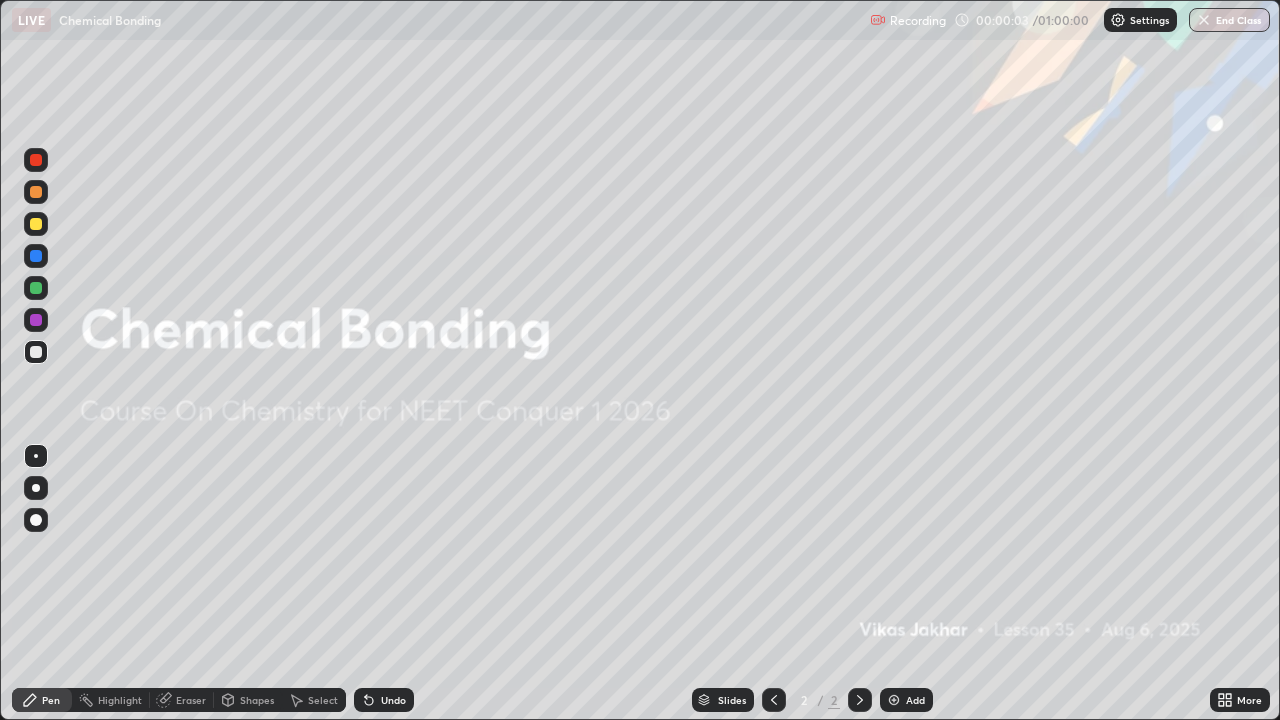 click on "Add" at bounding box center [915, 700] 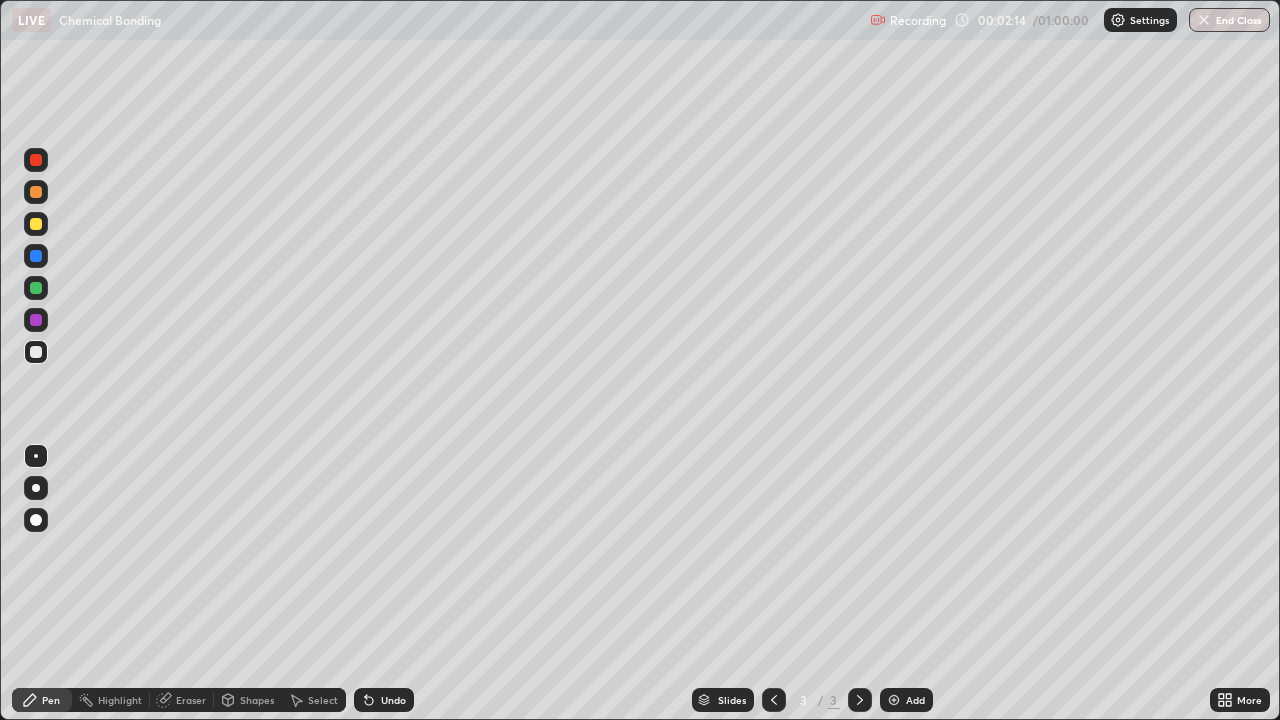 click at bounding box center (36, 488) 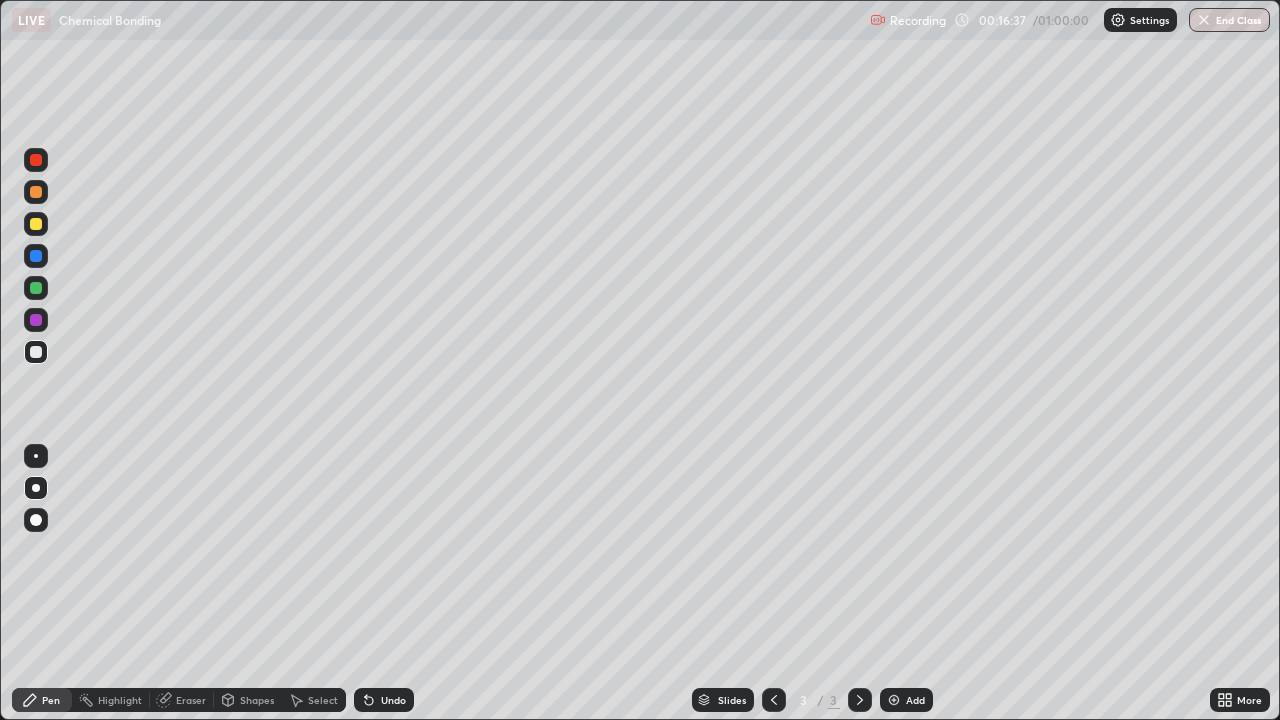 click on "Add" at bounding box center [906, 700] 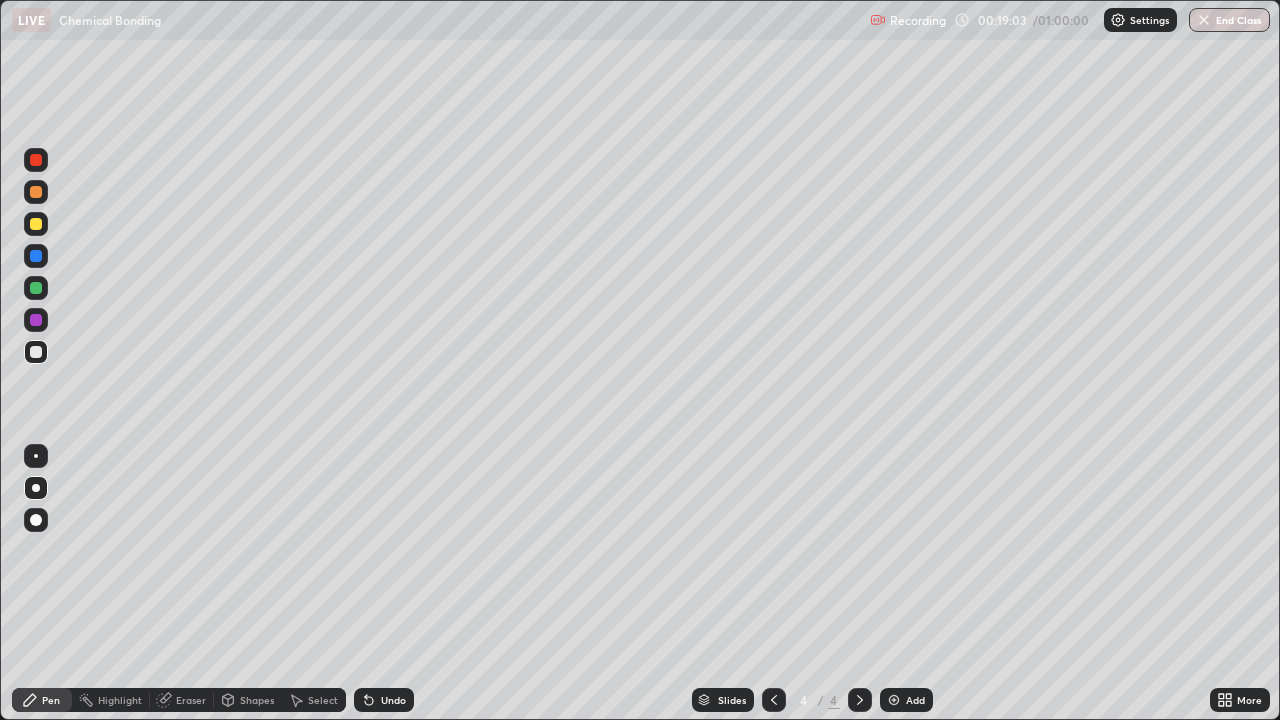 click on "Eraser" at bounding box center [191, 700] 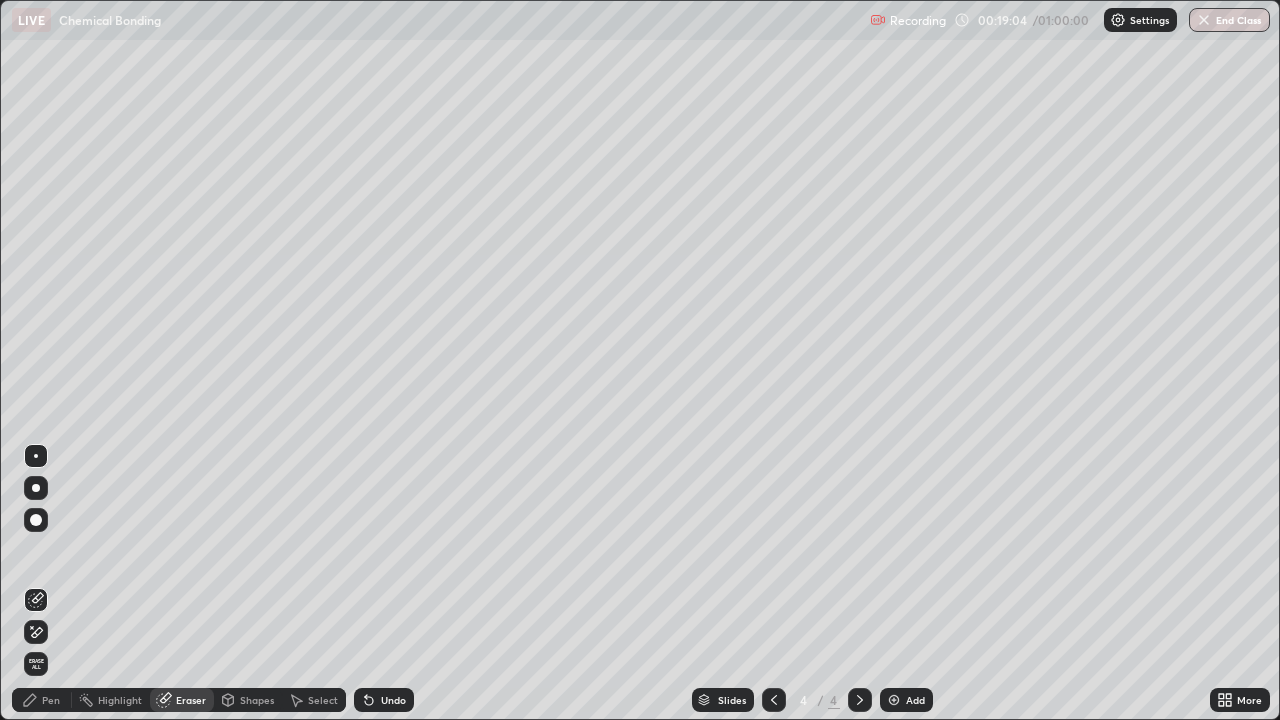 click on "Pen" at bounding box center [42, 700] 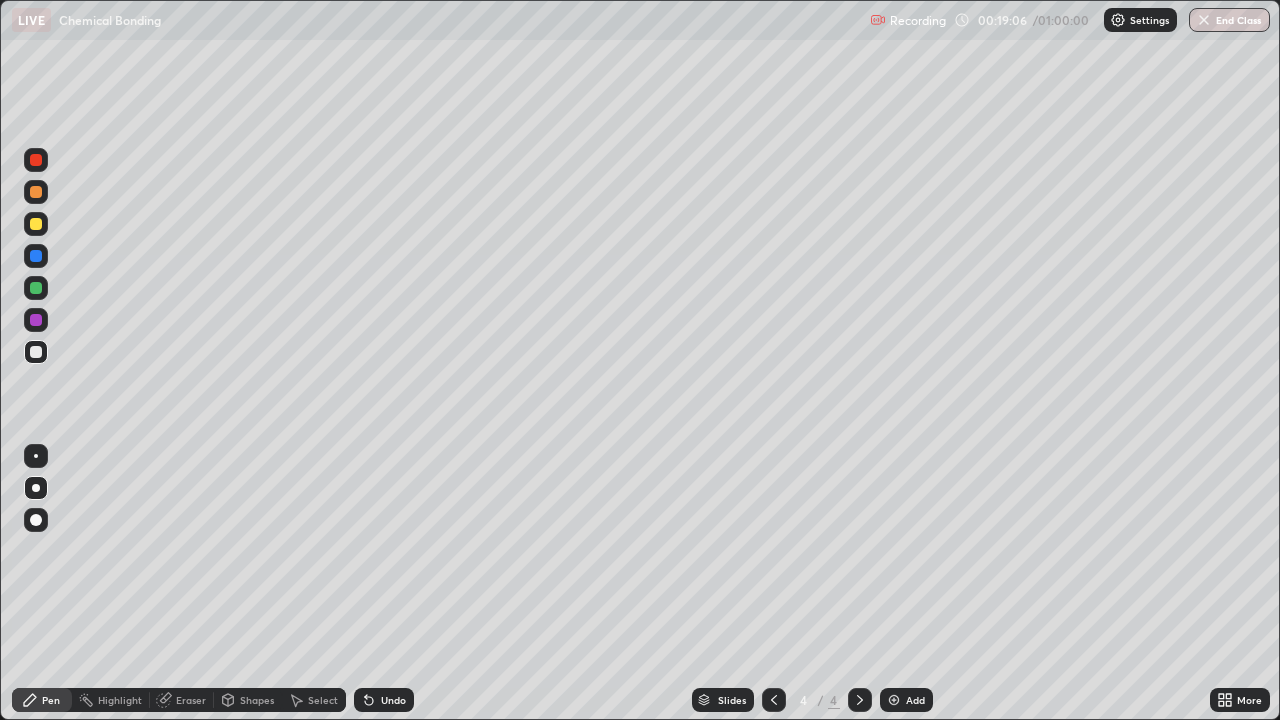 click at bounding box center (36, 224) 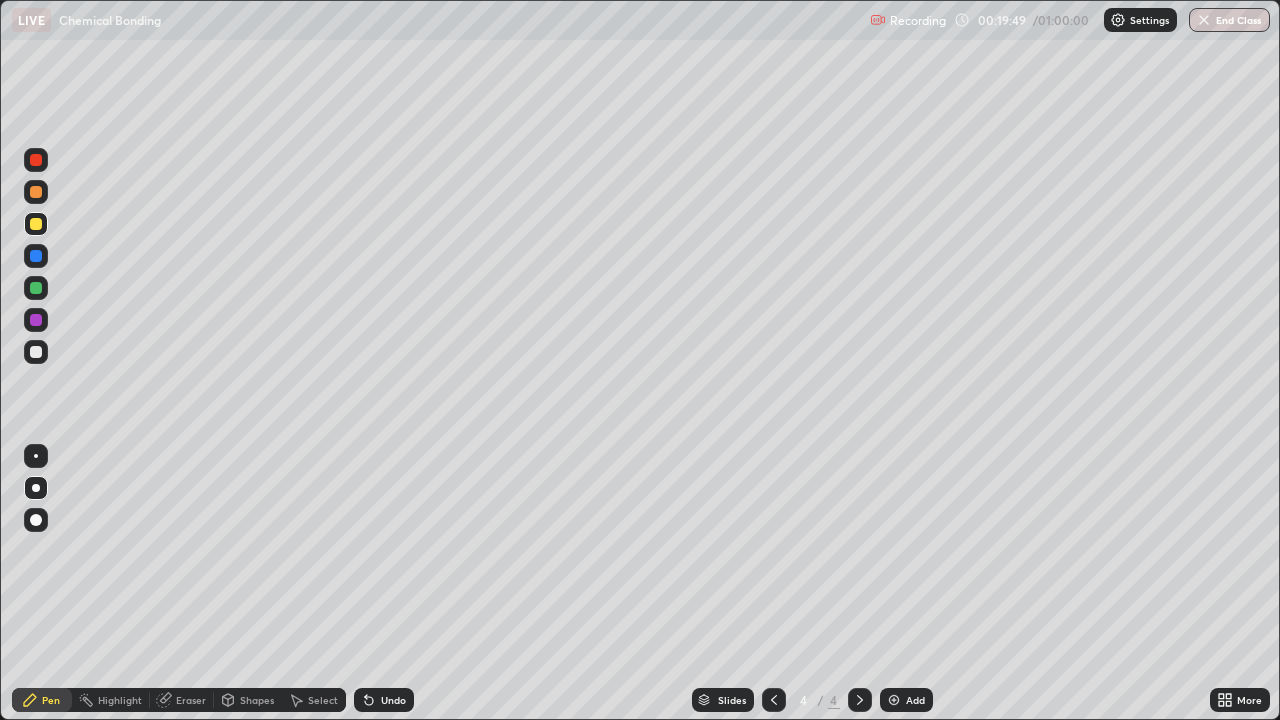 click on "Eraser" at bounding box center (191, 700) 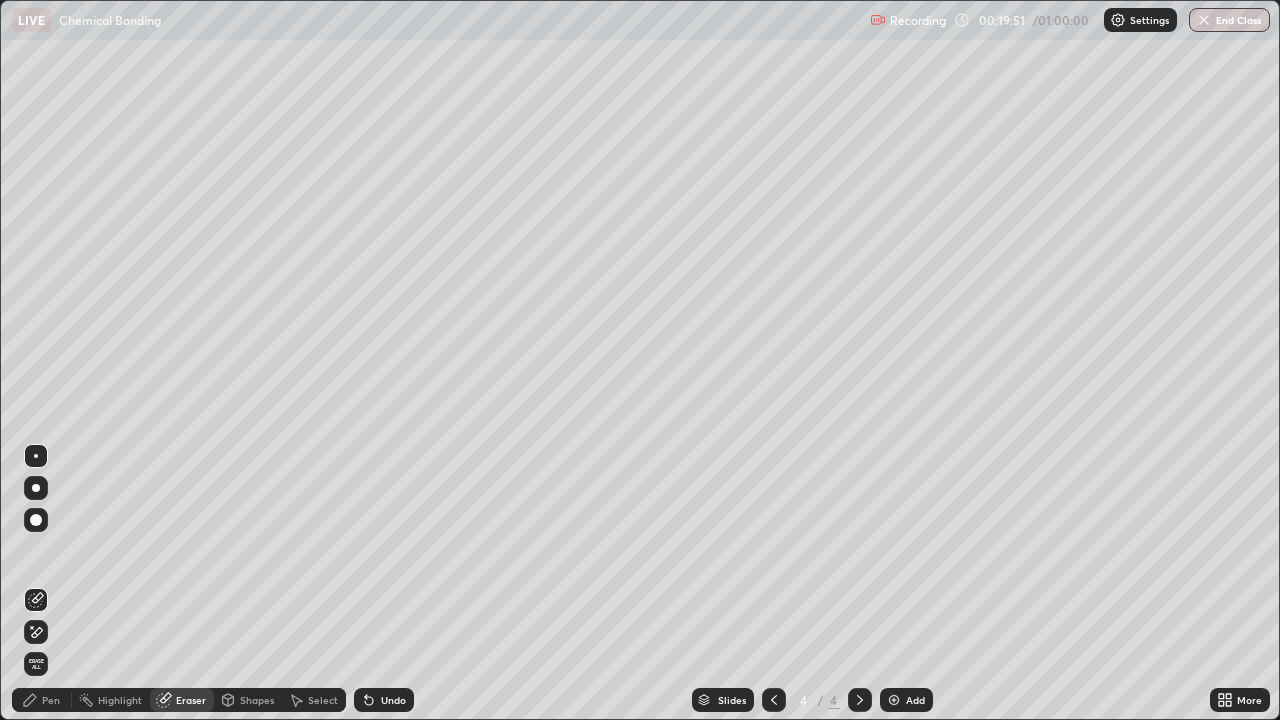 click on "Pen" at bounding box center (42, 700) 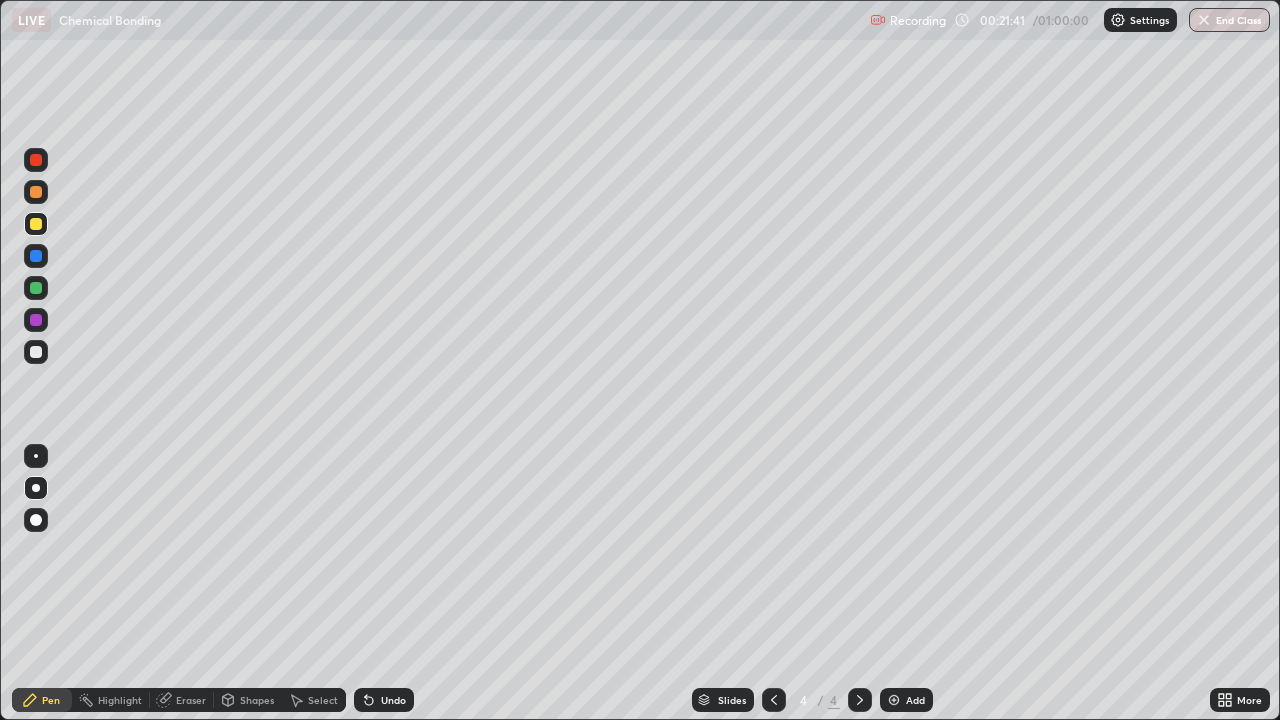 click at bounding box center (894, 700) 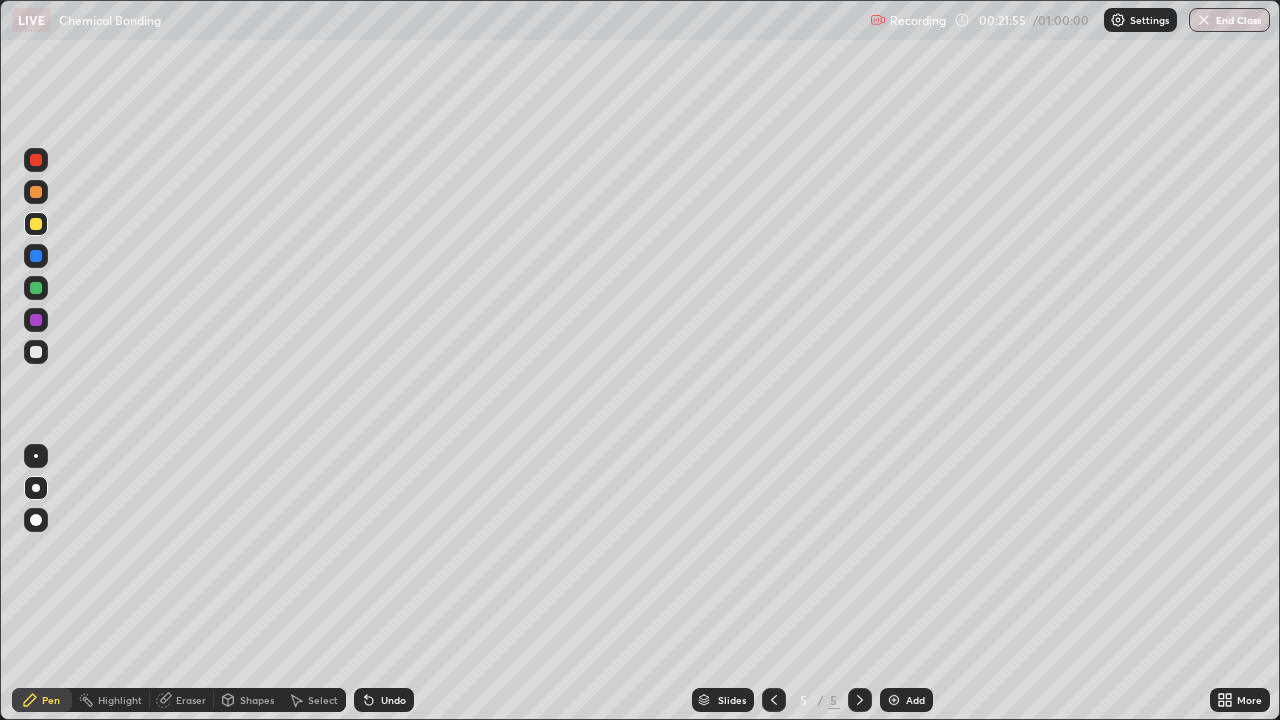 click at bounding box center (36, 352) 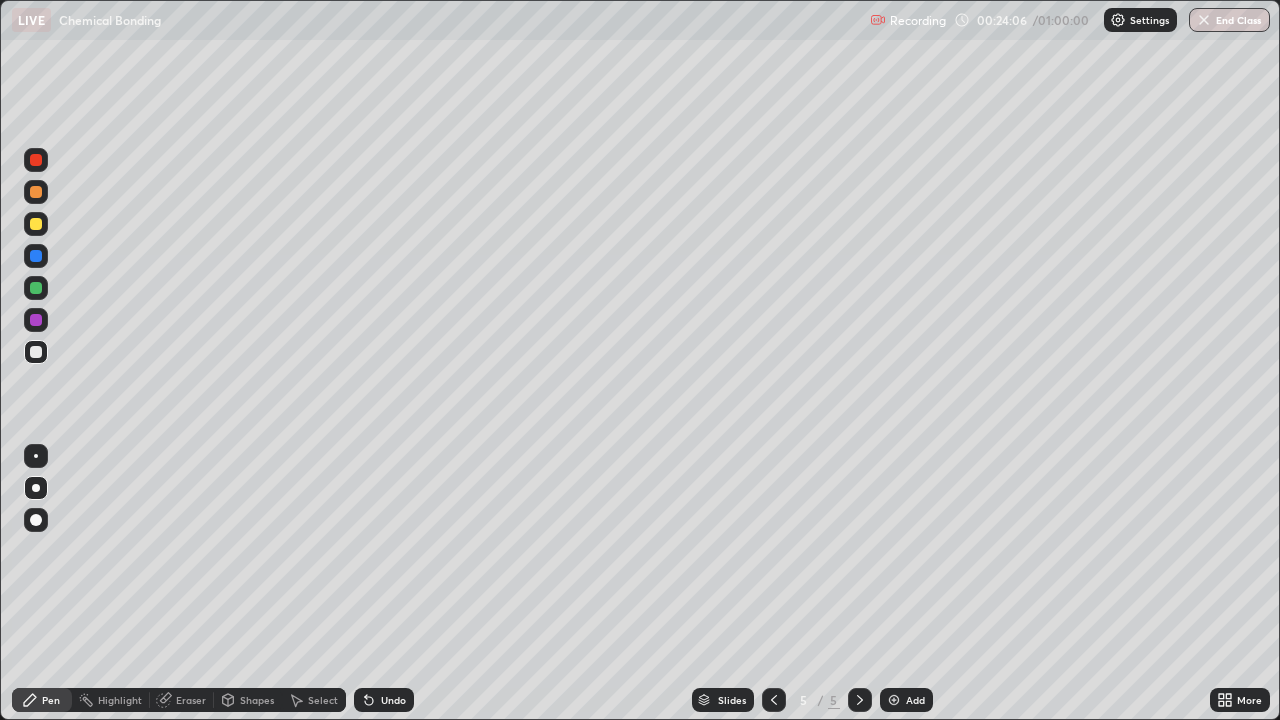 click 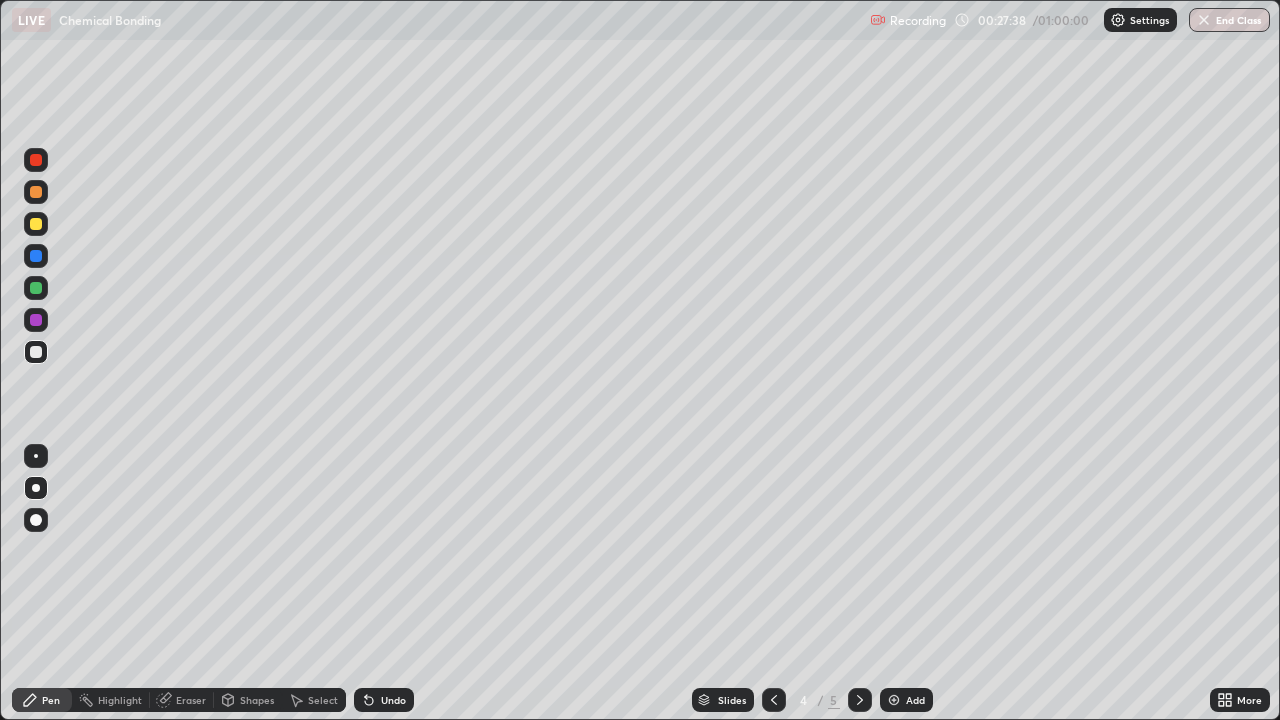 click 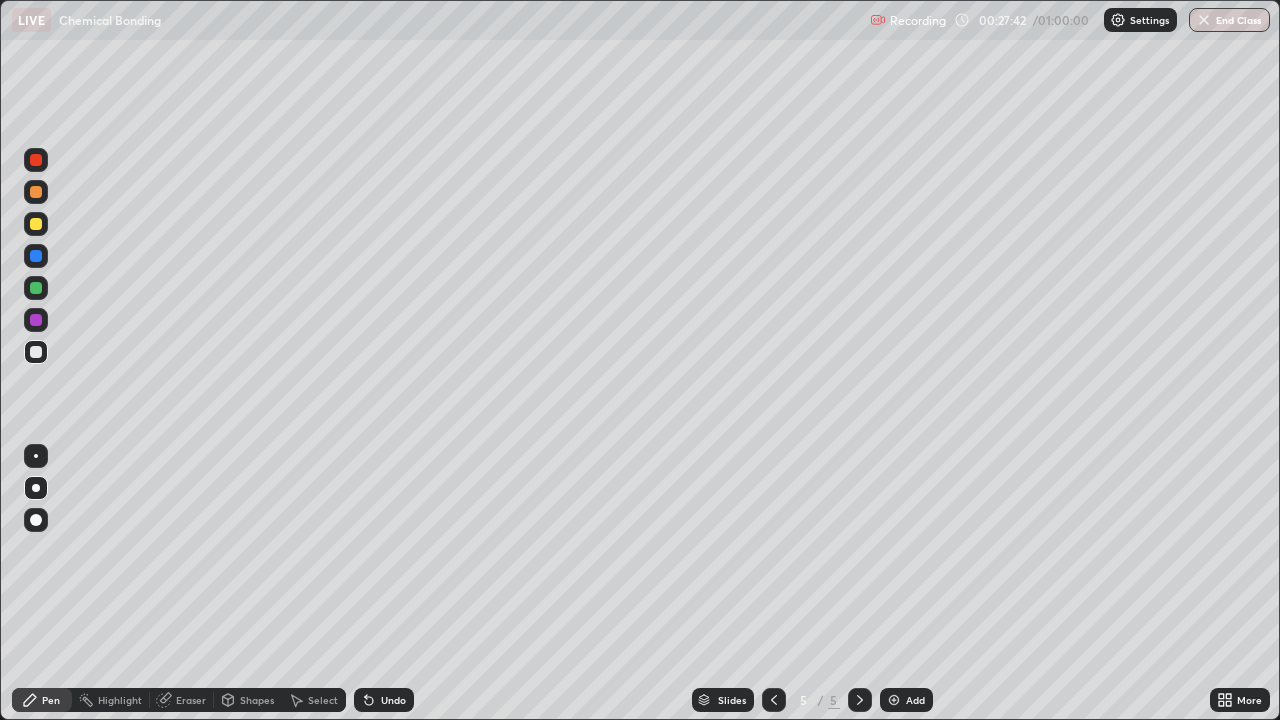 click 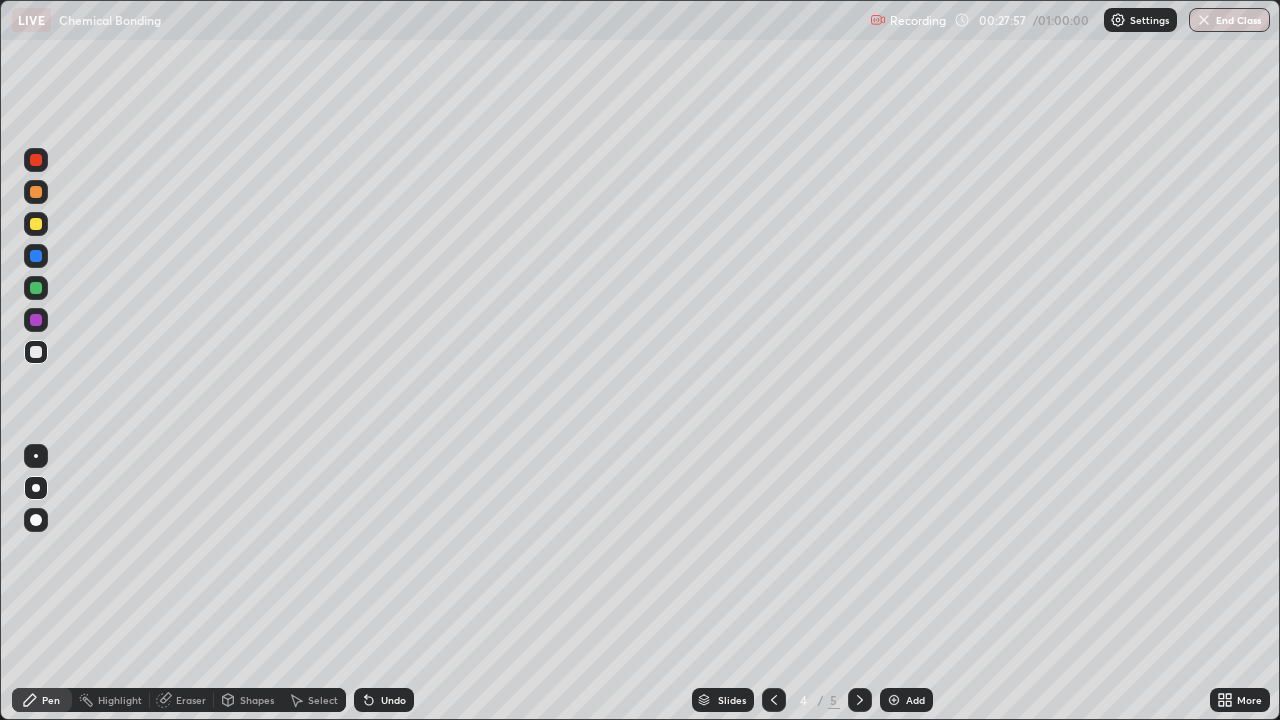 click 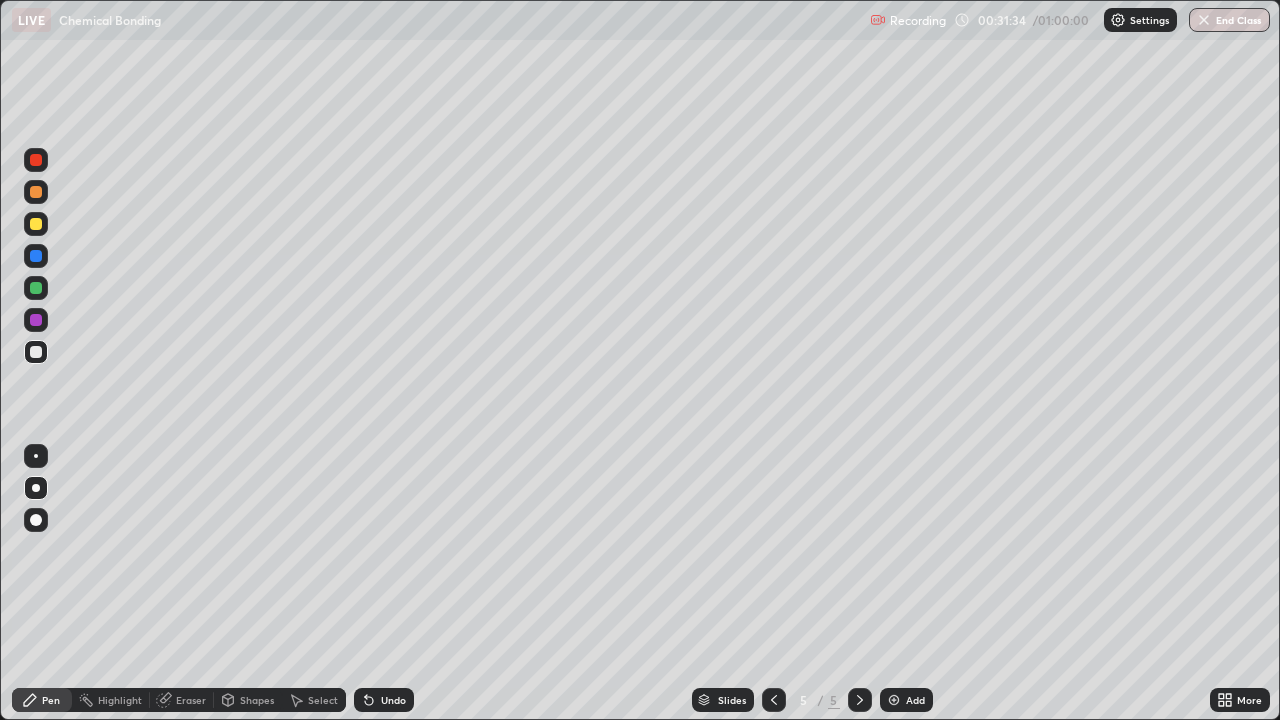 click at bounding box center [894, 700] 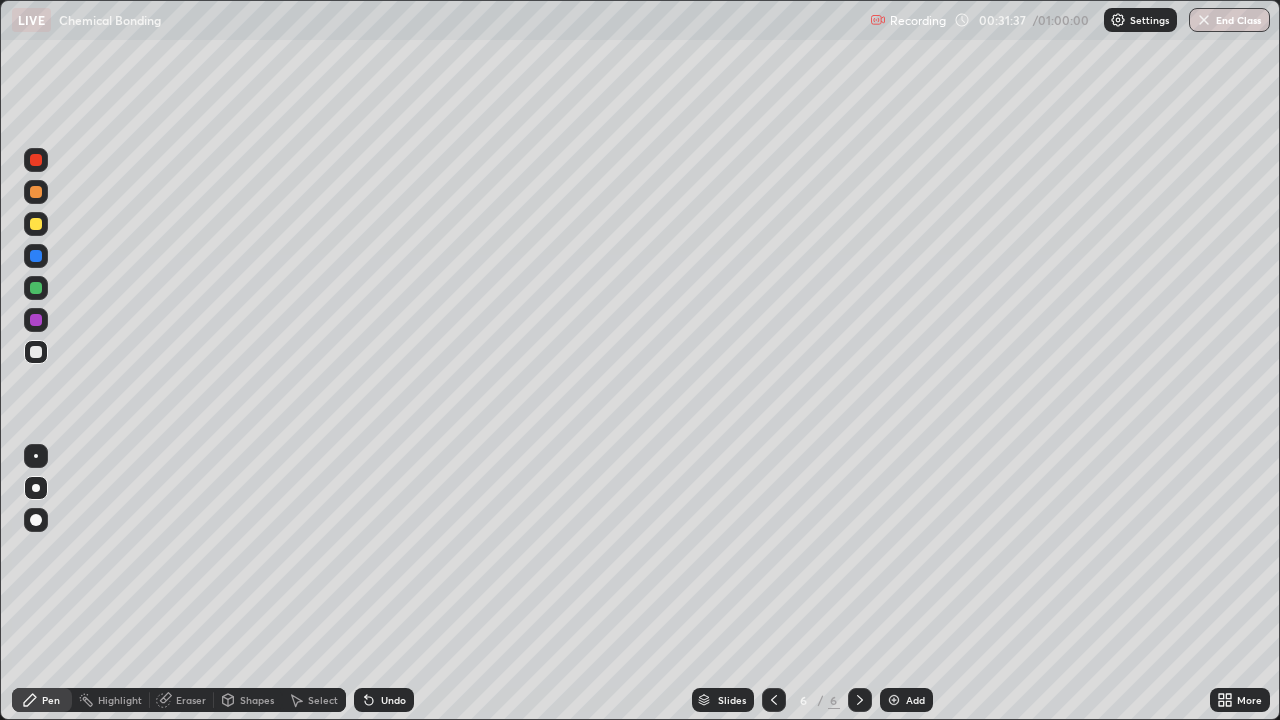 click at bounding box center (36, 224) 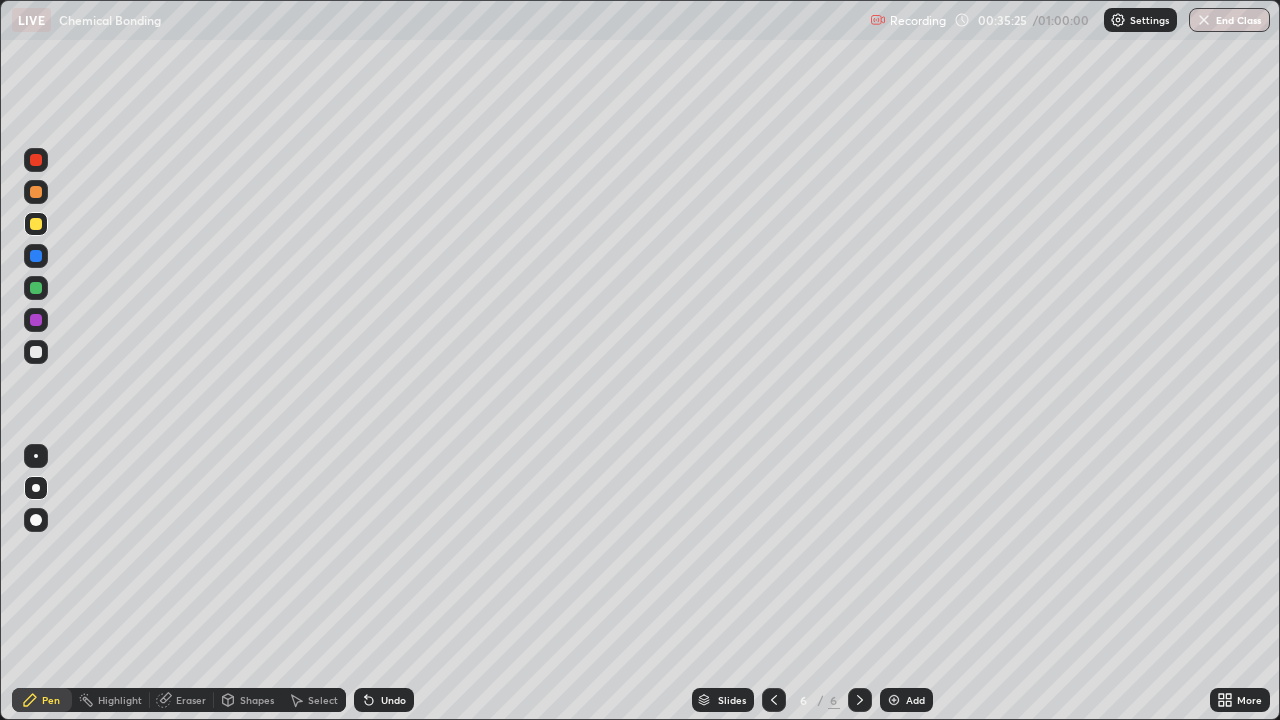 click at bounding box center [894, 700] 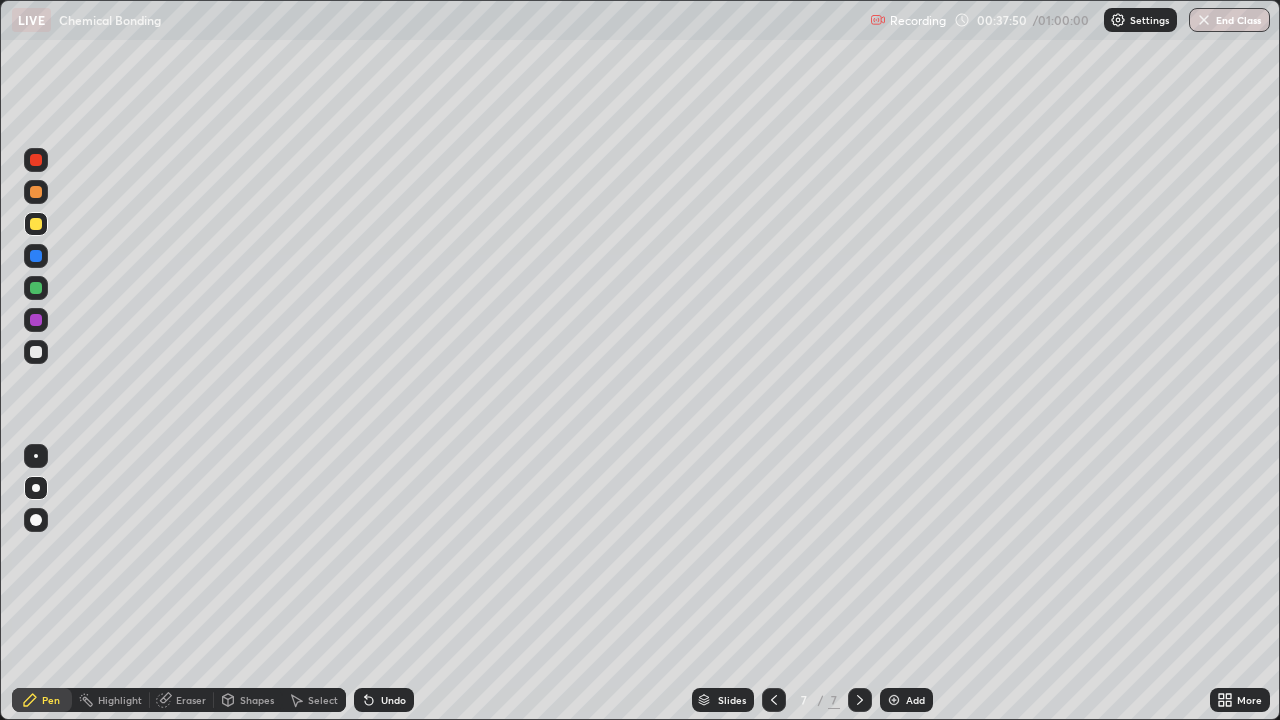 click at bounding box center (36, 520) 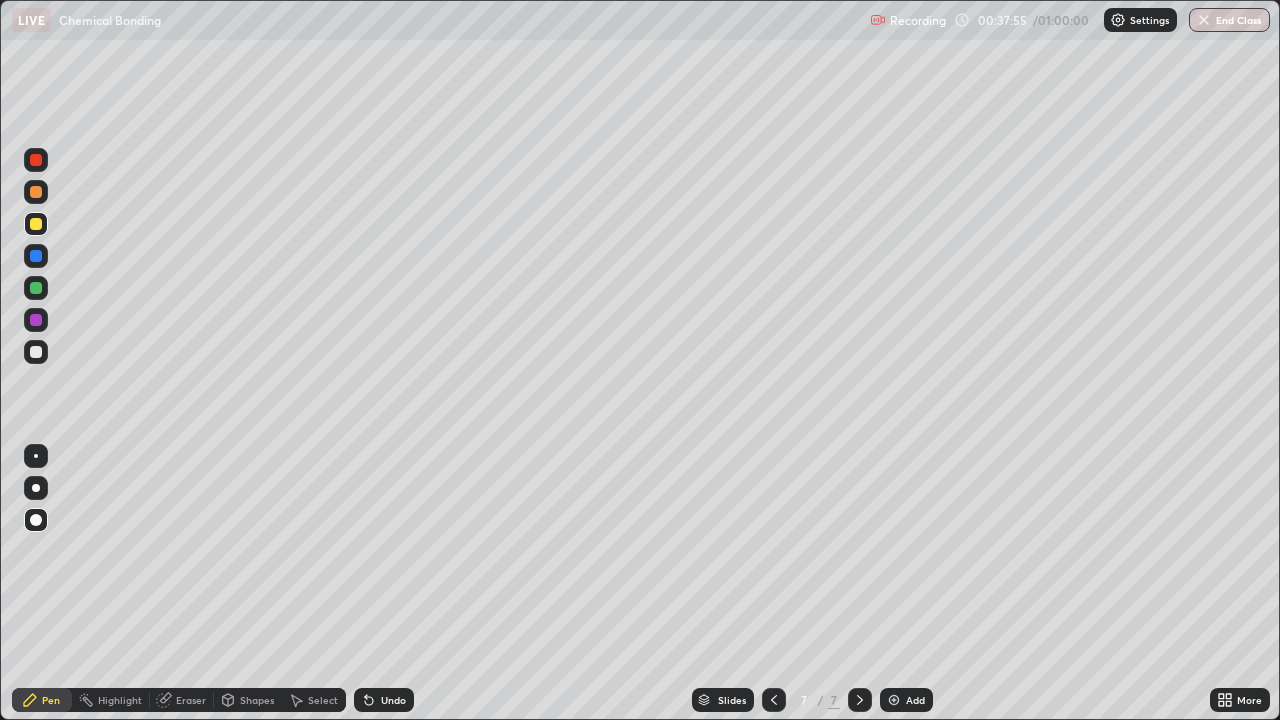 click at bounding box center [36, 488] 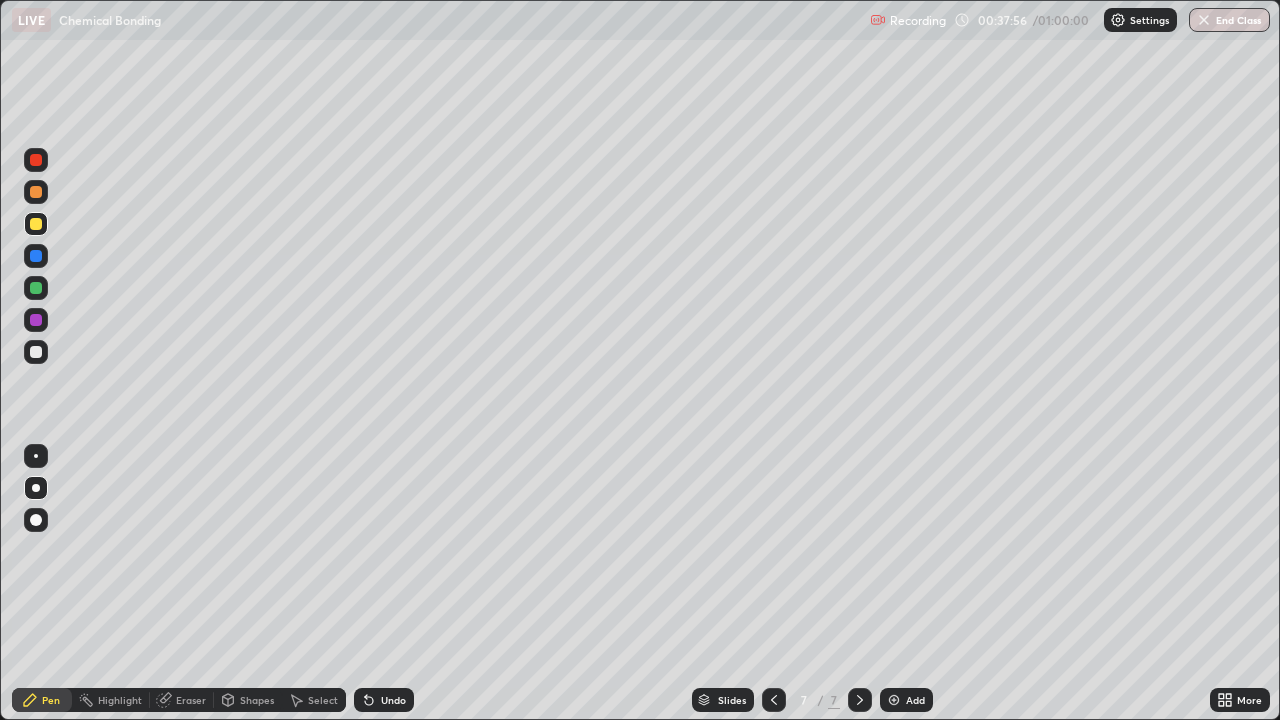click at bounding box center (36, 352) 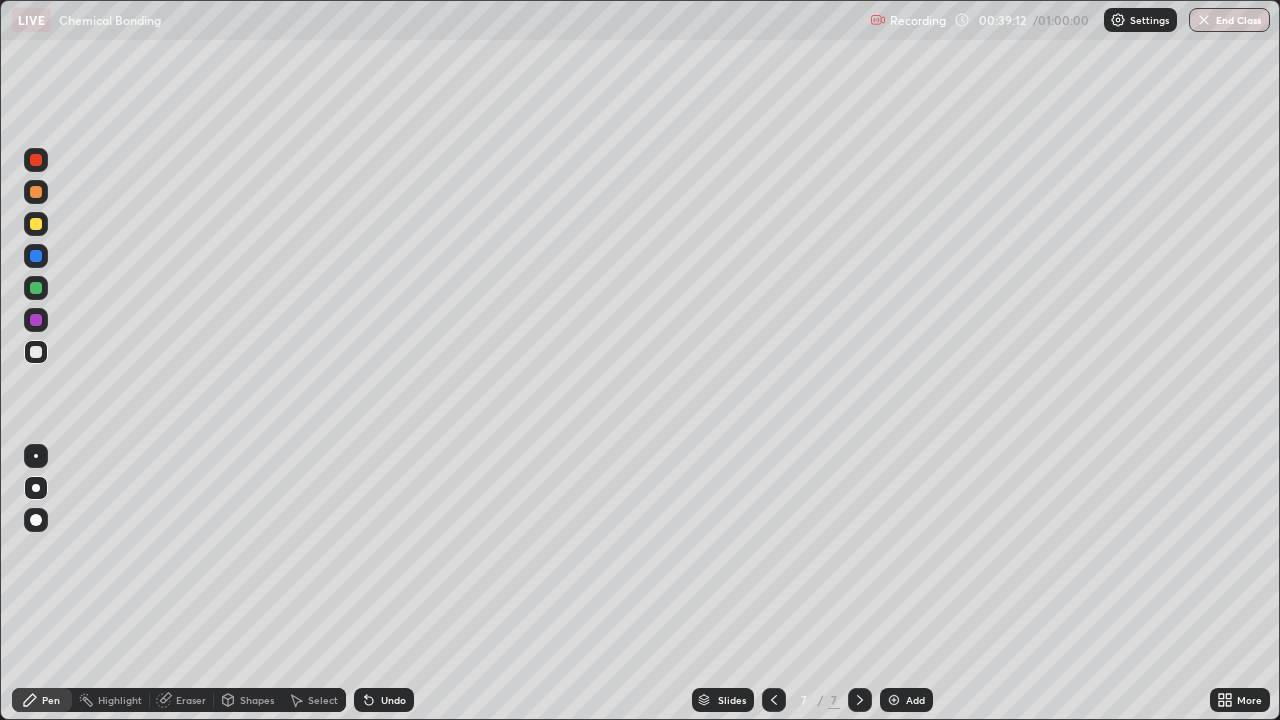 click on "Eraser" at bounding box center [191, 700] 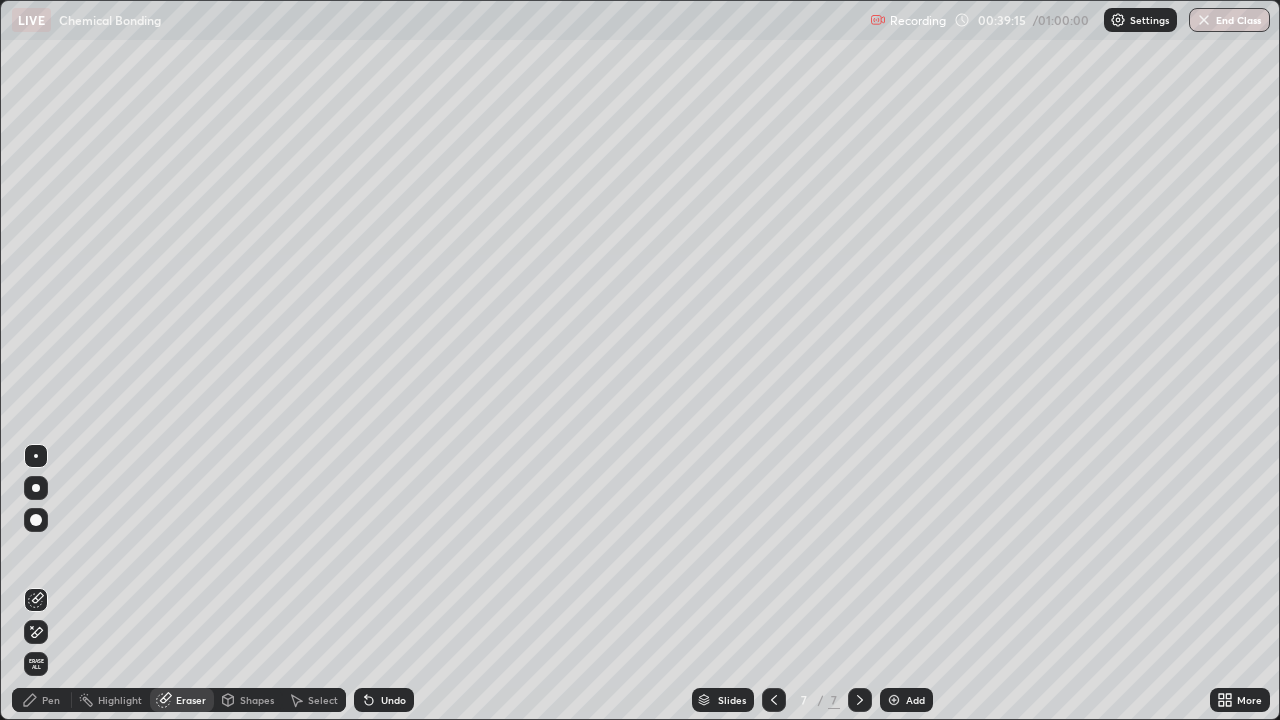 click on "Pen" at bounding box center [51, 700] 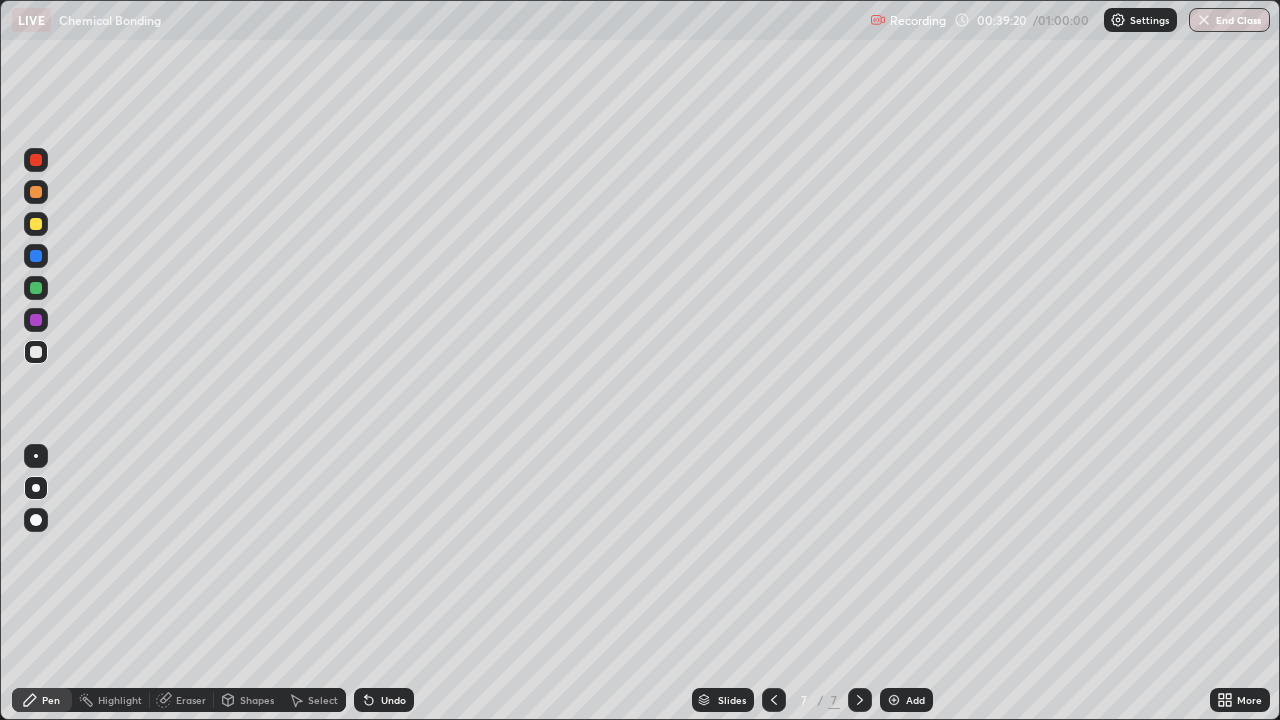 click on "Eraser" at bounding box center (191, 700) 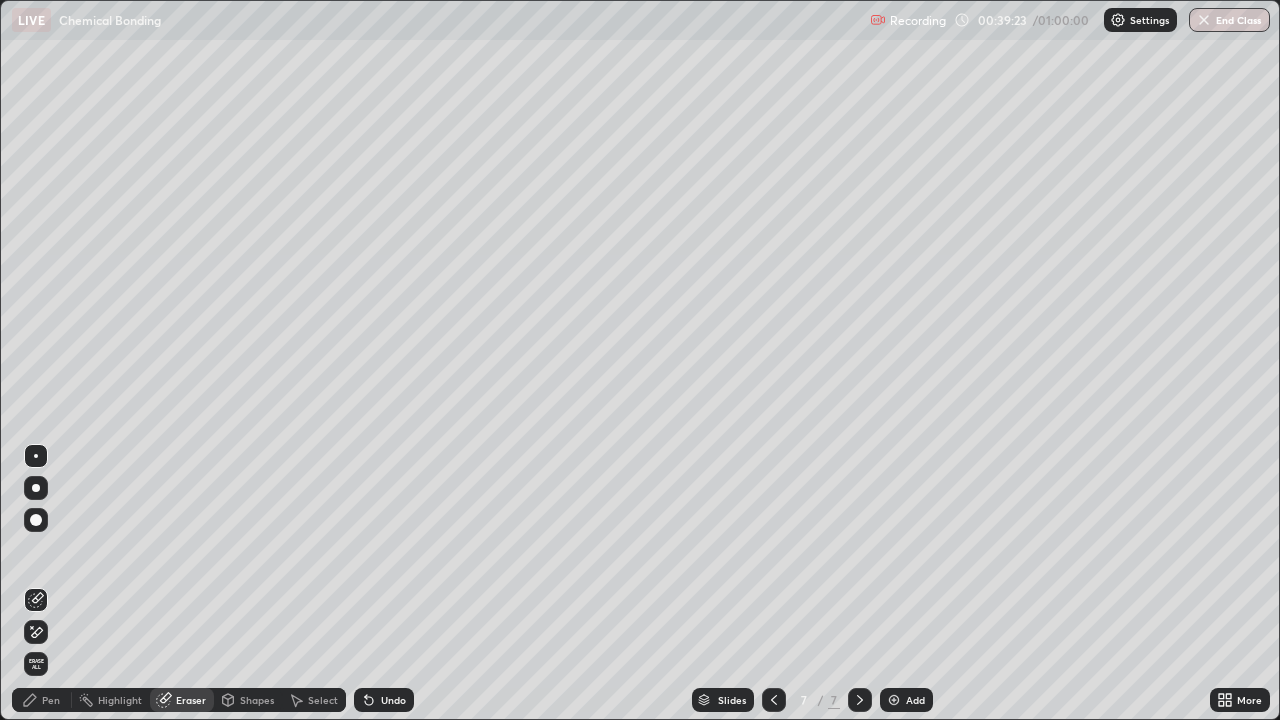 click on "Pen" at bounding box center (42, 700) 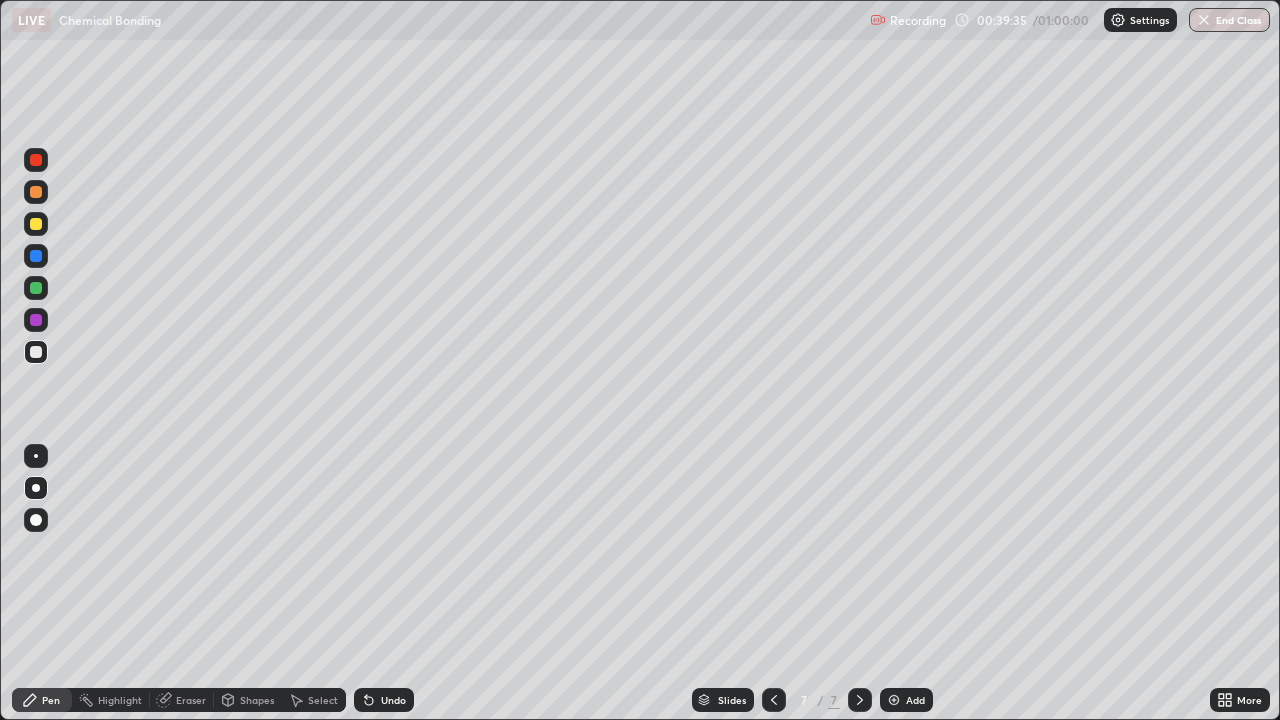 click on "Add" at bounding box center [906, 700] 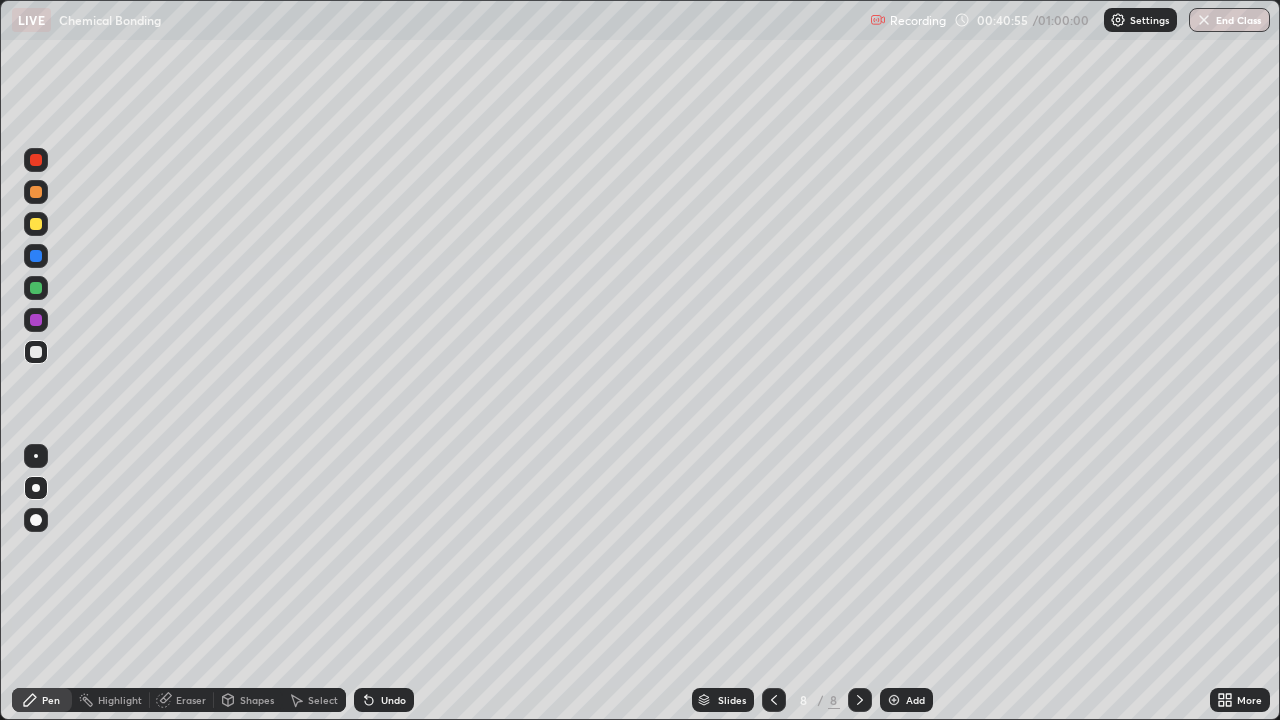 click on "Eraser" at bounding box center [191, 700] 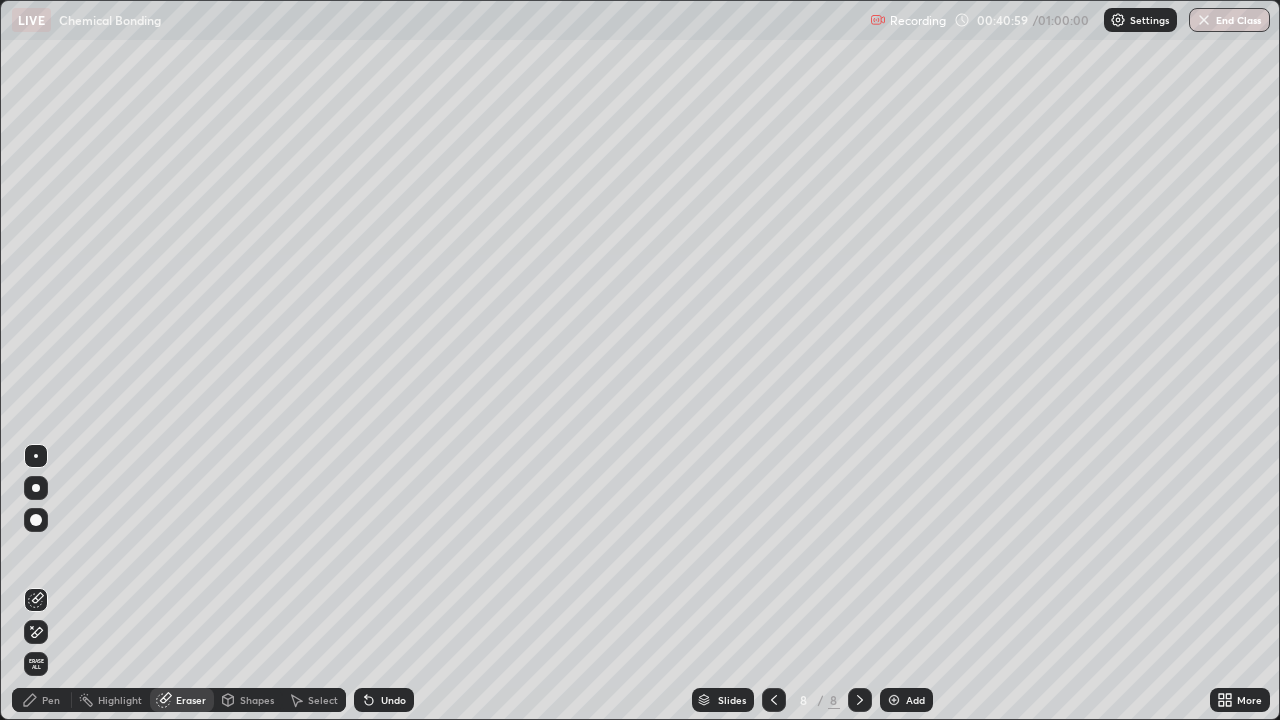 click on "Pen" at bounding box center (42, 700) 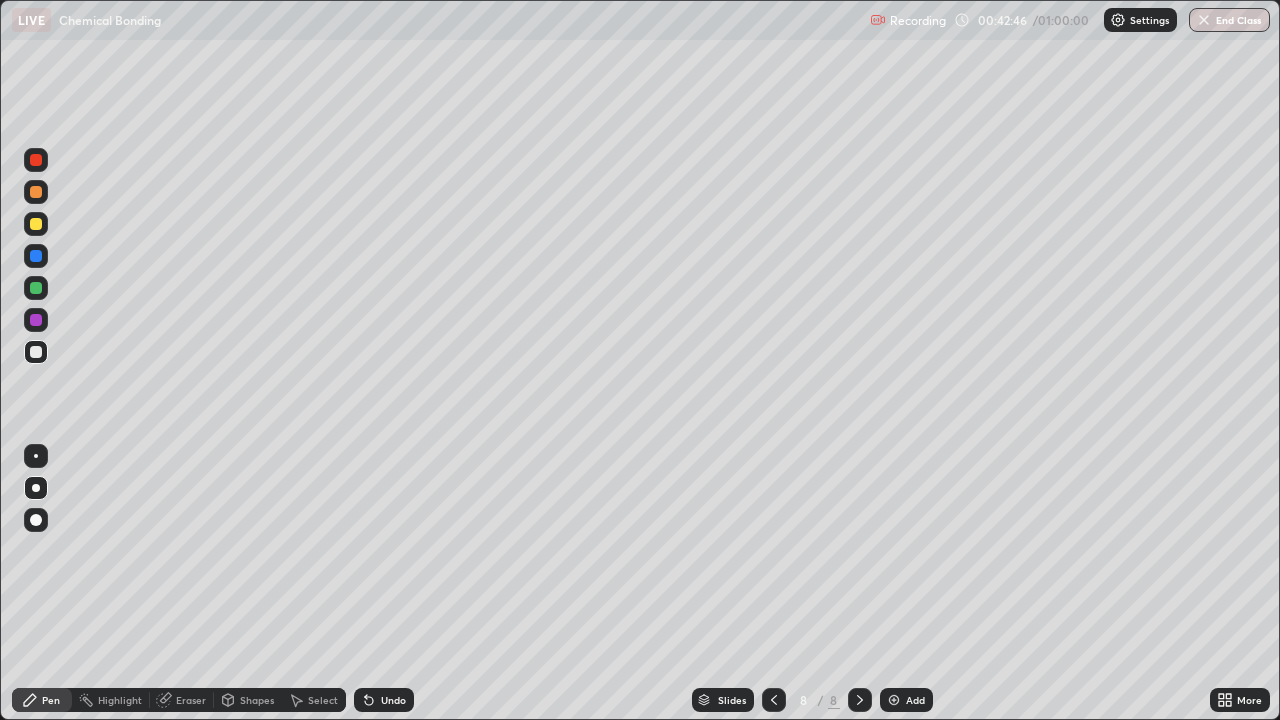 click on "Pen" at bounding box center [51, 700] 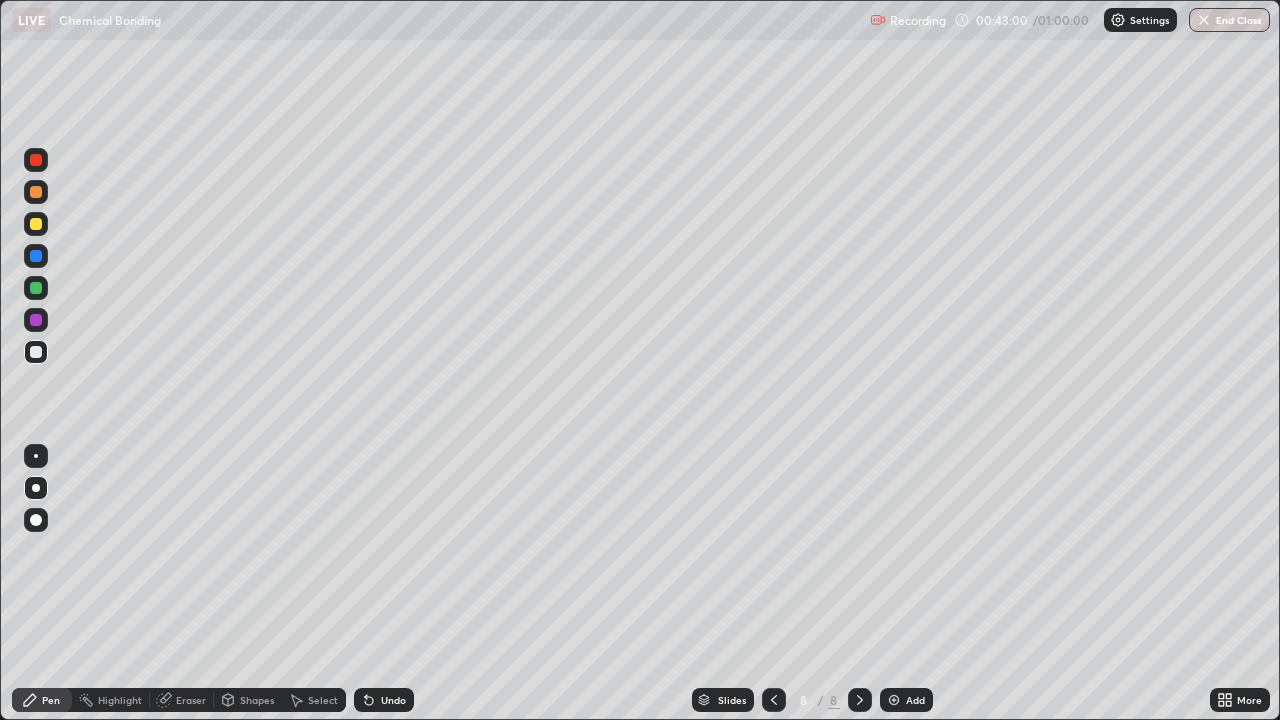 click at bounding box center [36, 288] 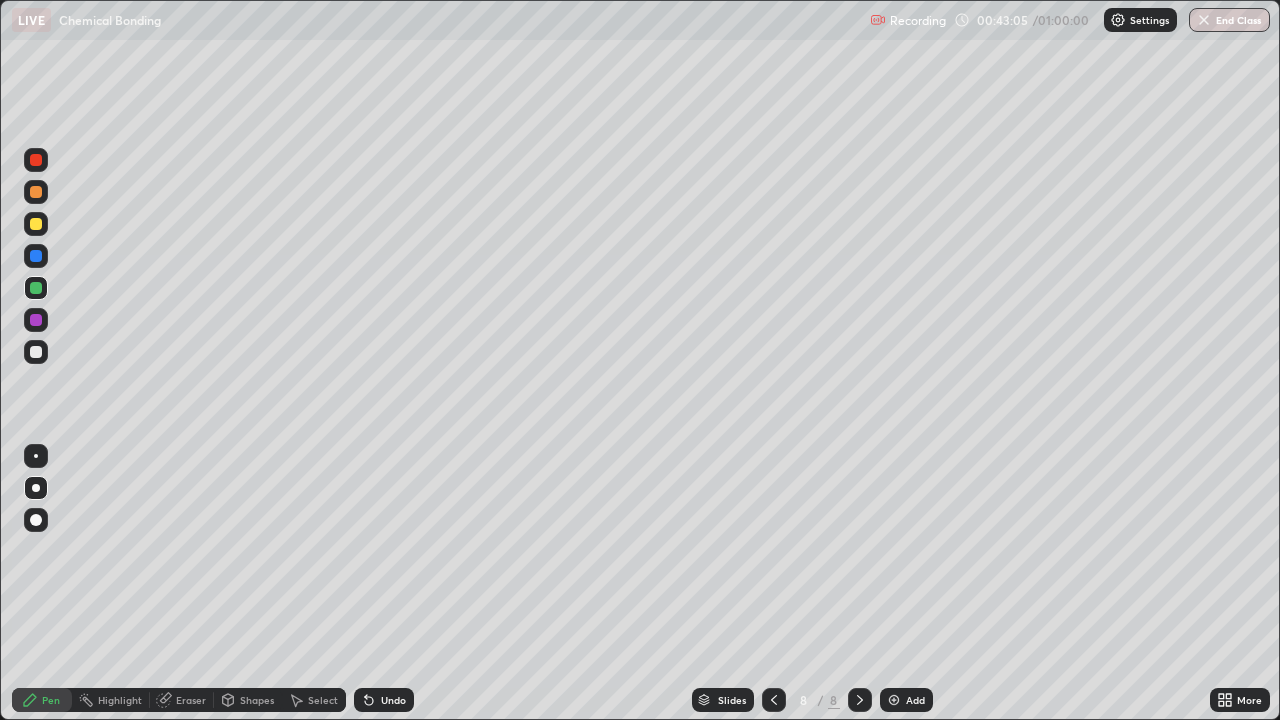 click at bounding box center (36, 224) 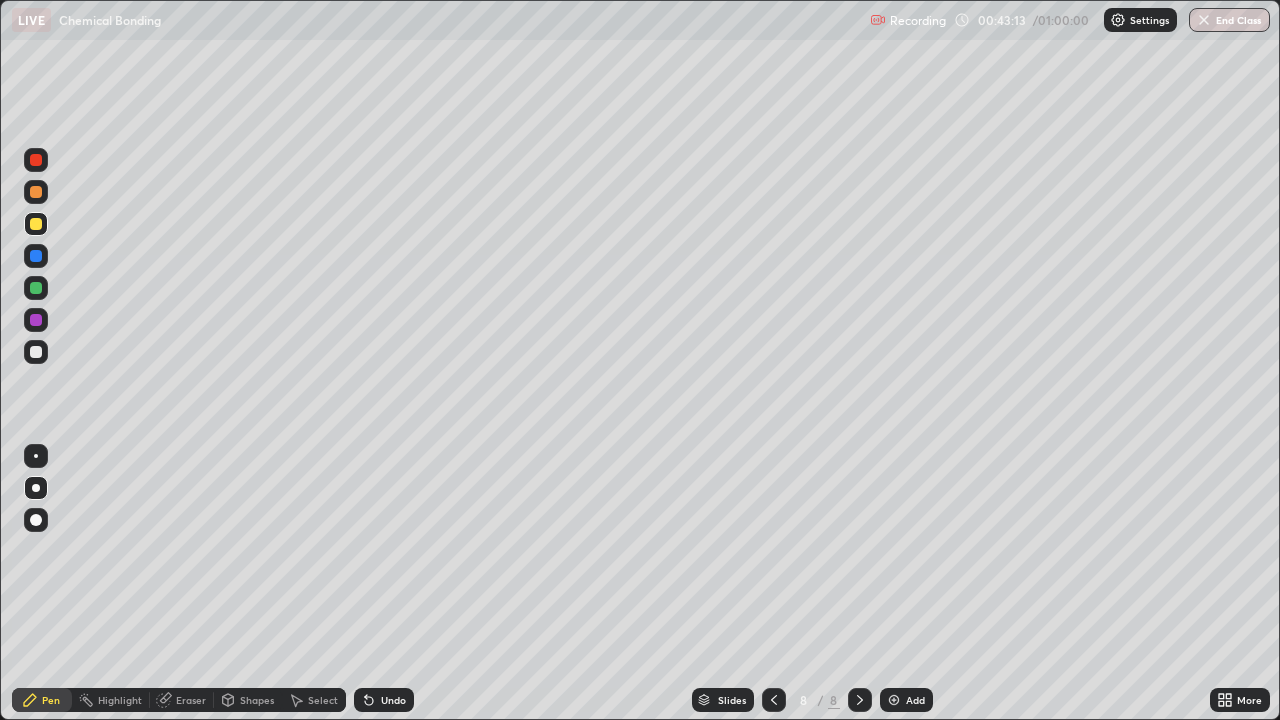click at bounding box center (36, 288) 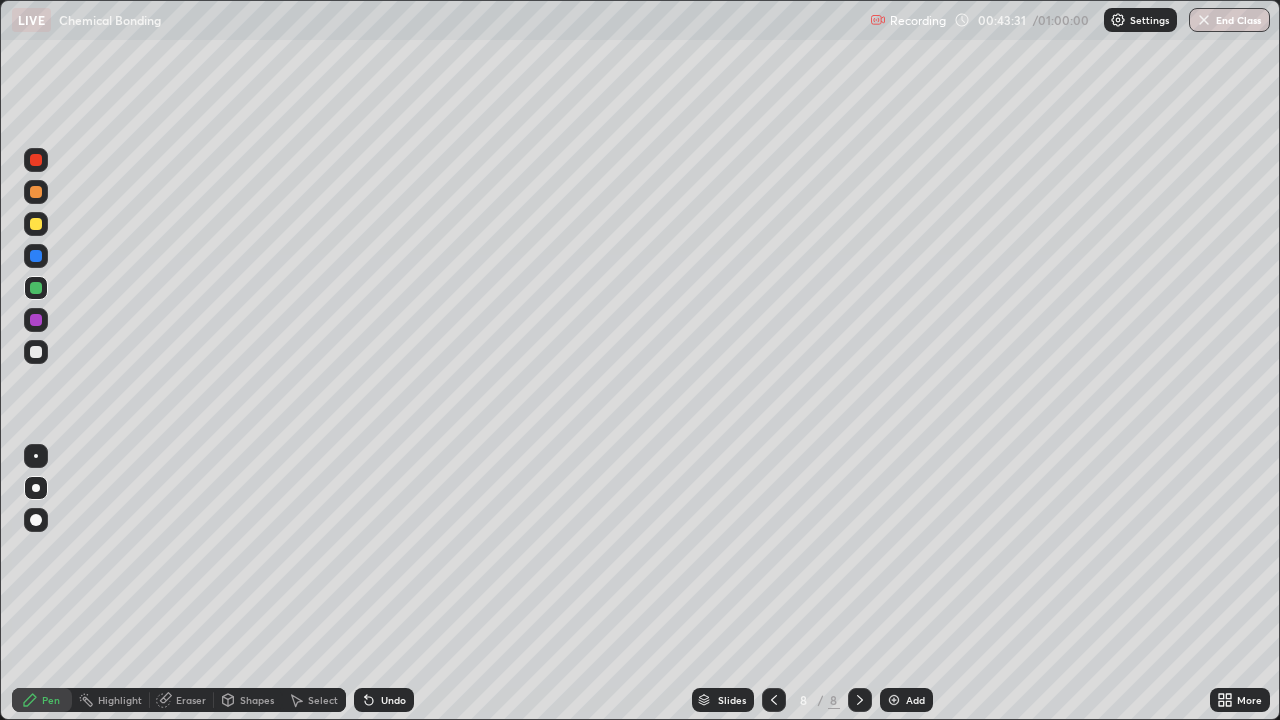 click 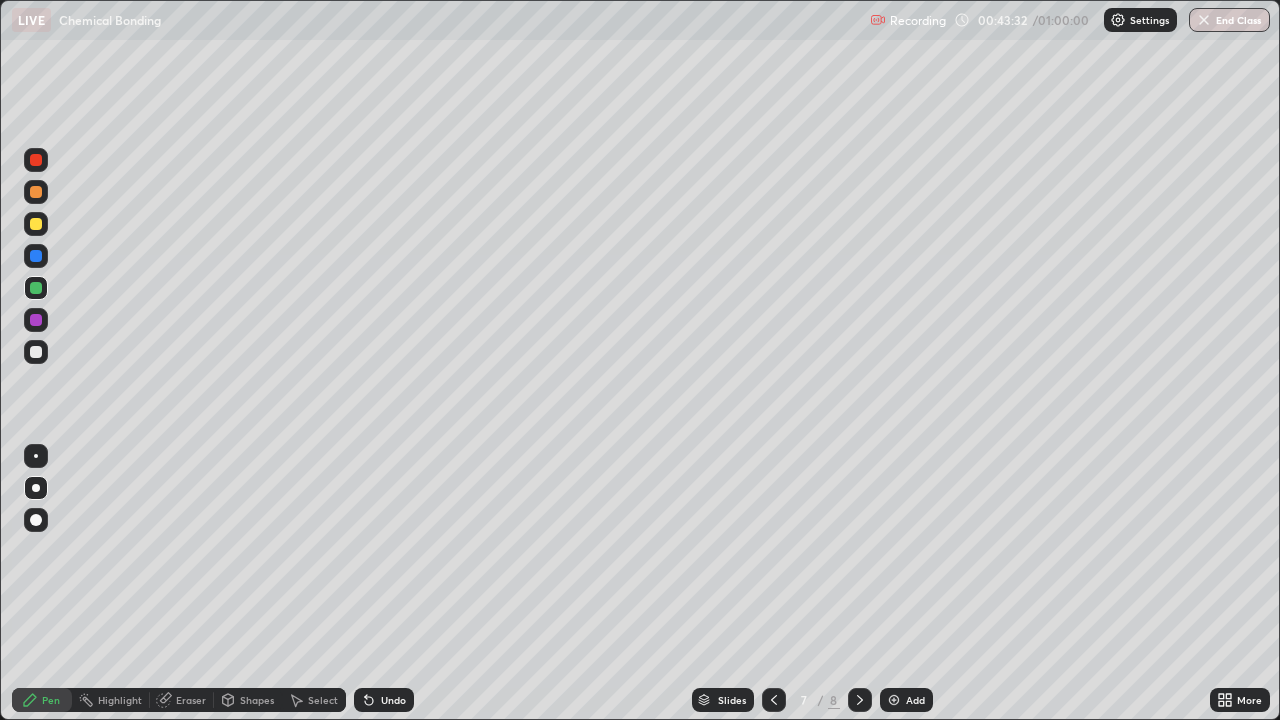 click 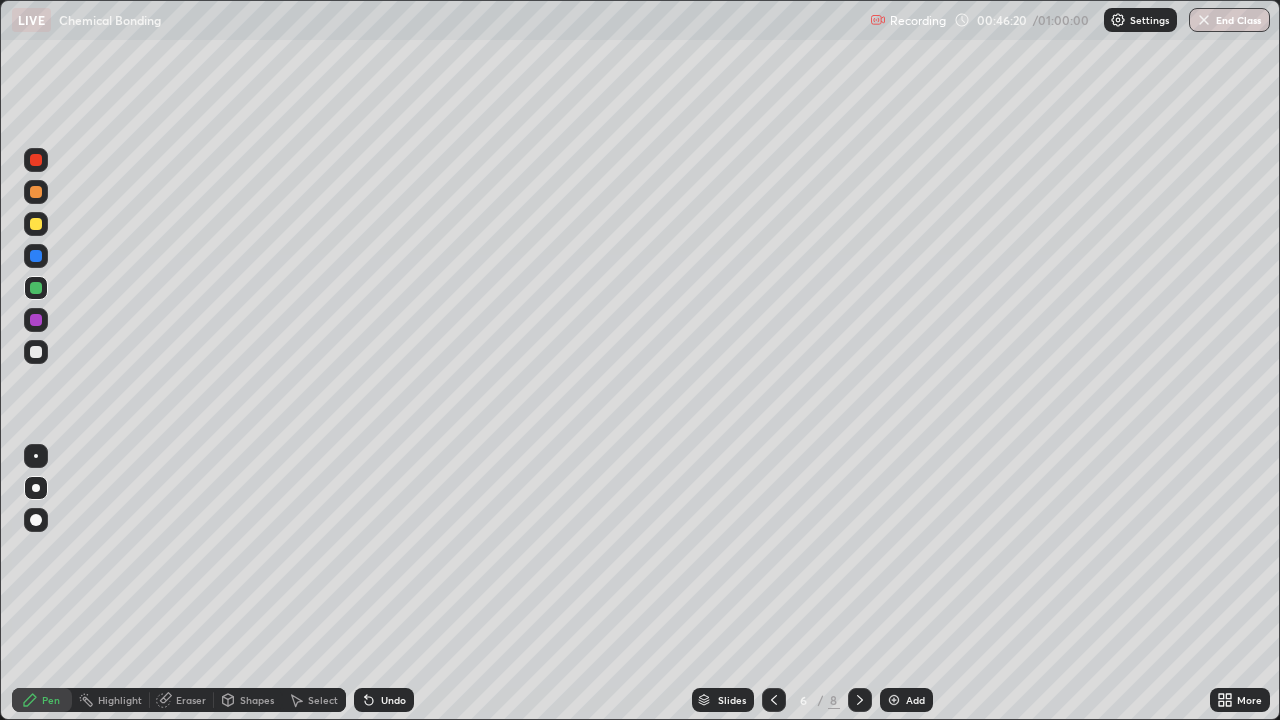 click 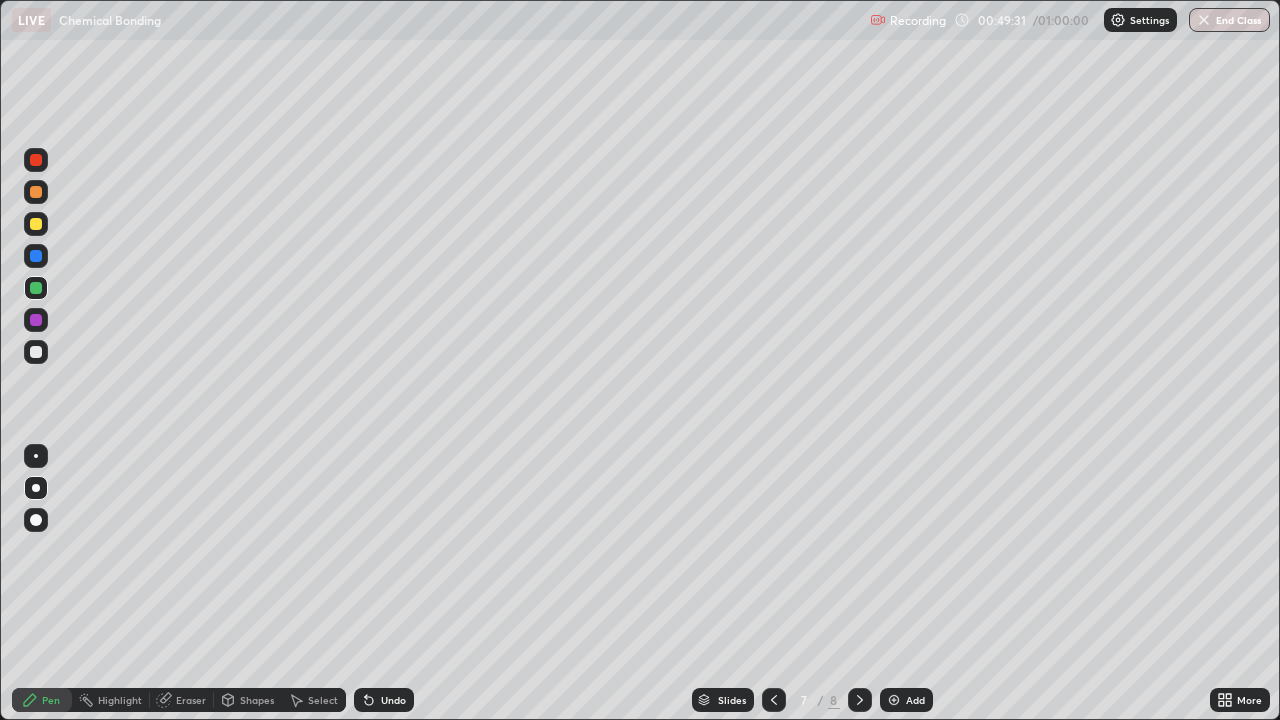 click 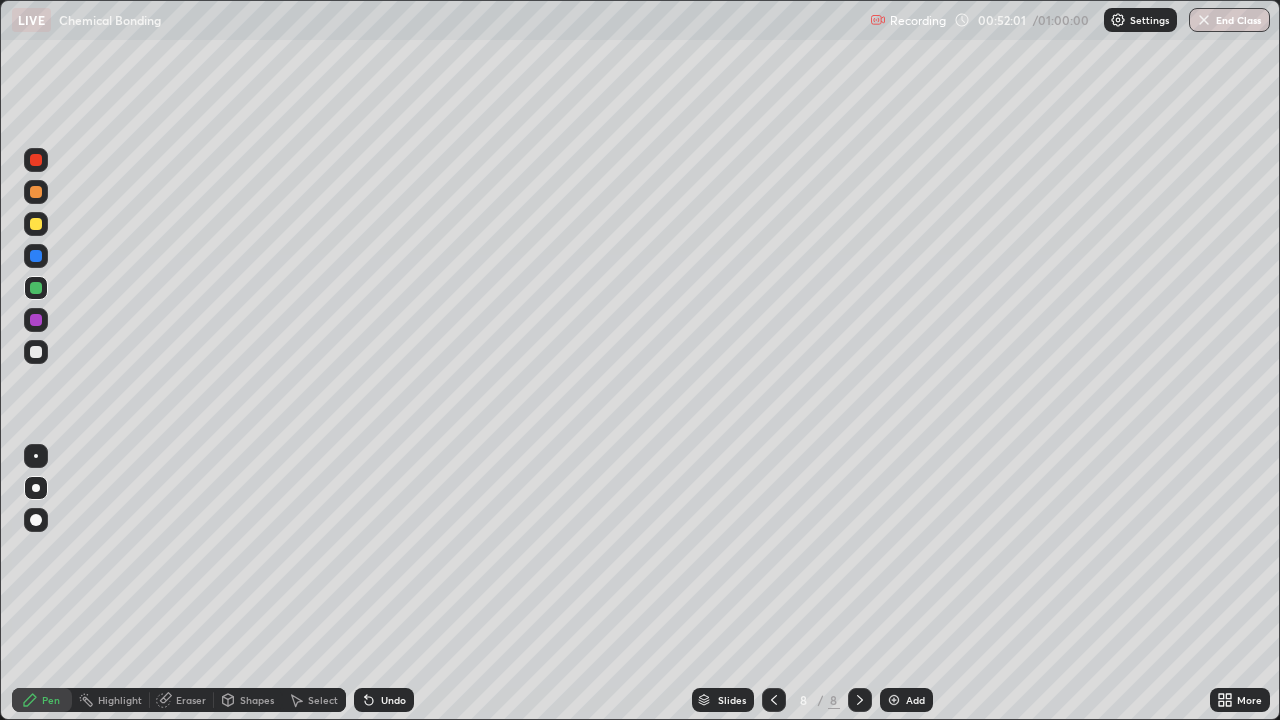 click on "End Class" at bounding box center [1229, 20] 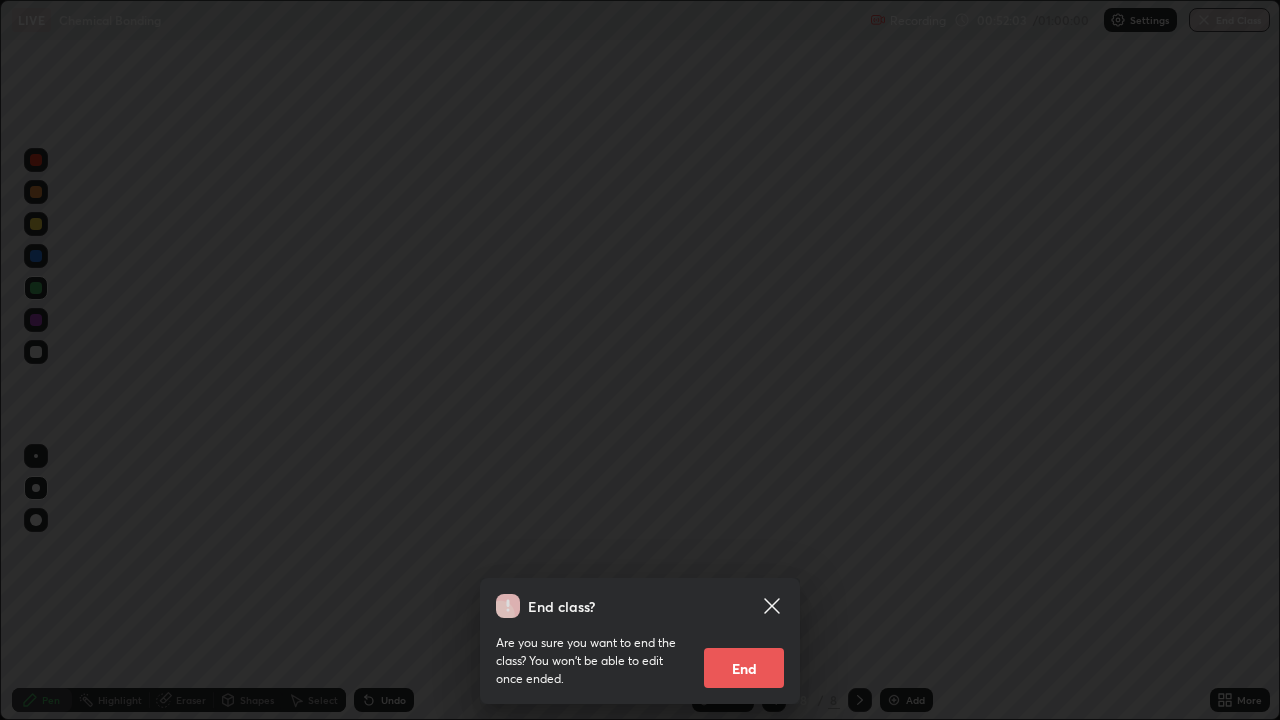 click on "End" at bounding box center (744, 668) 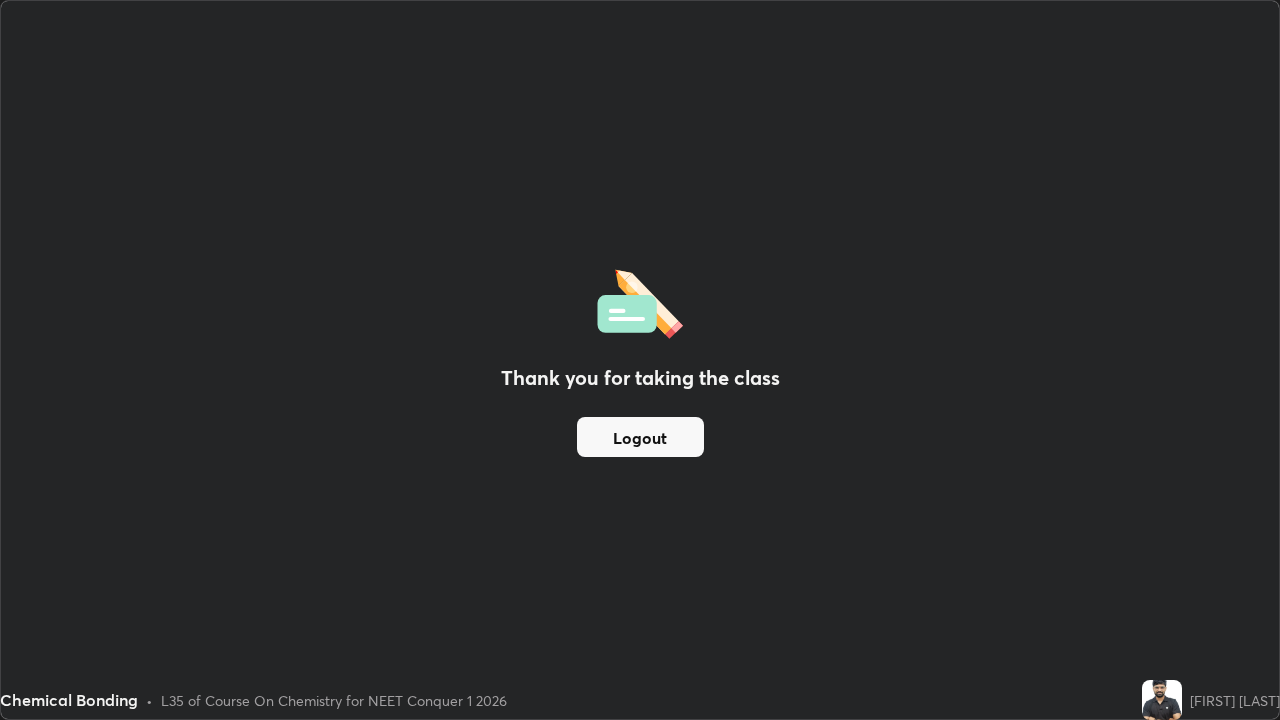 click on "Logout" at bounding box center (640, 437) 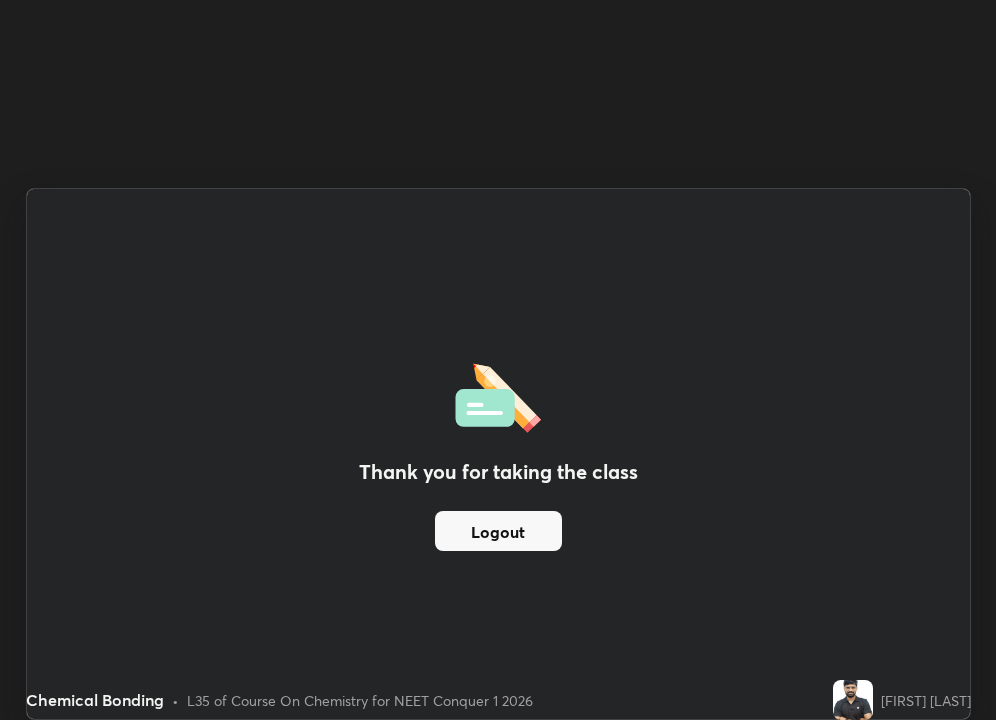 click on "Thank you for taking the class Logout" at bounding box center (498, 454) 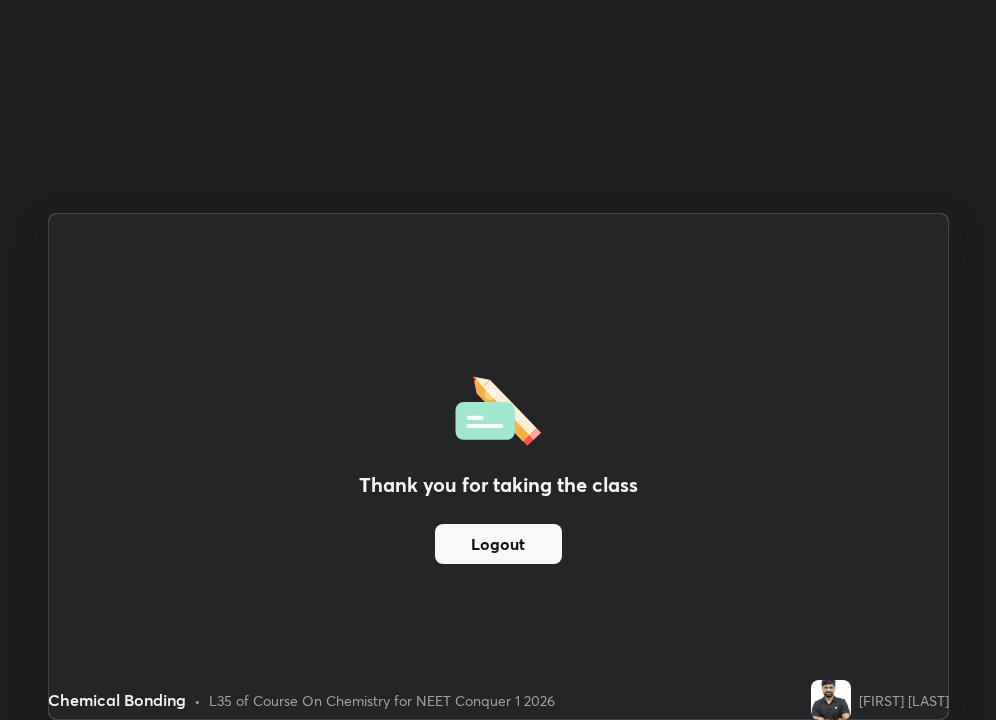 scroll, scrollTop: 720, scrollLeft: 901, axis: both 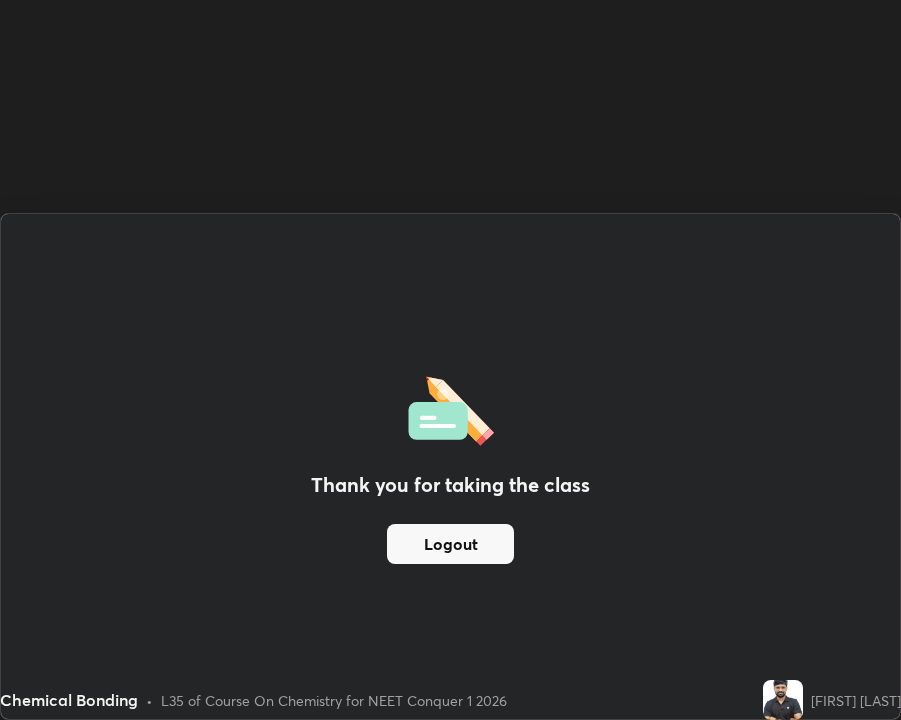 click on "Logout" at bounding box center [450, 544] 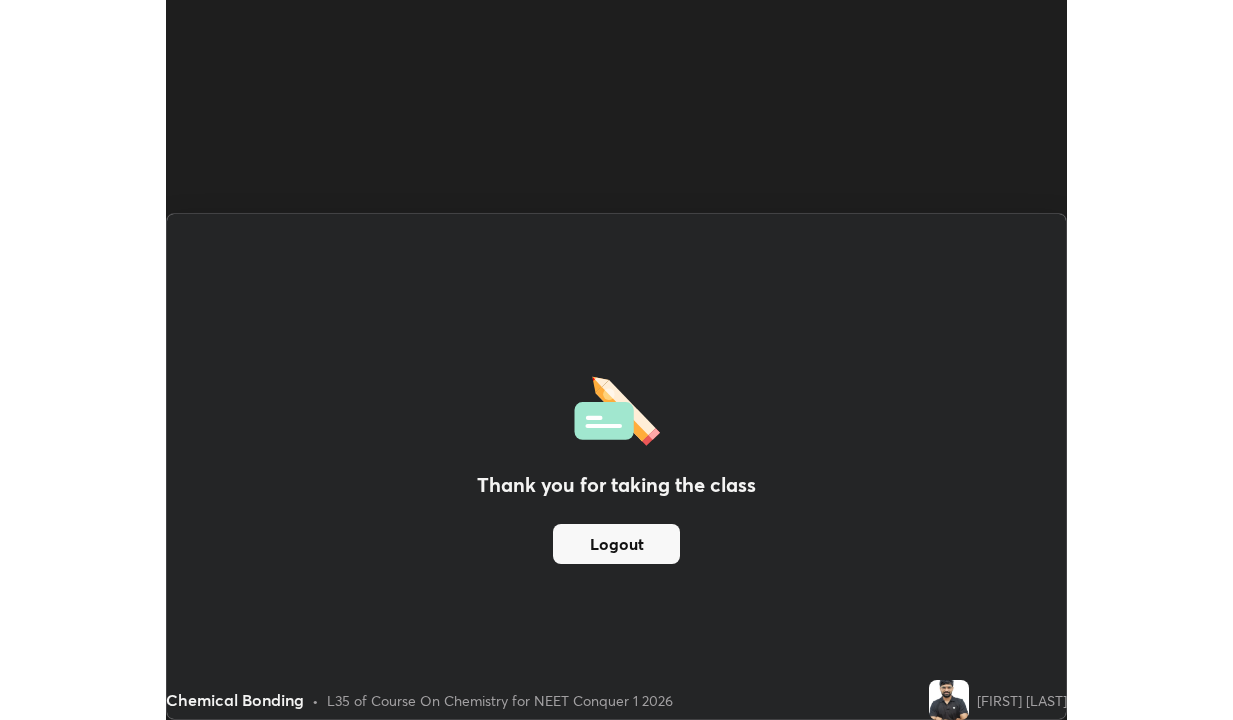 scroll, scrollTop: 99280, scrollLeft: 98767, axis: both 